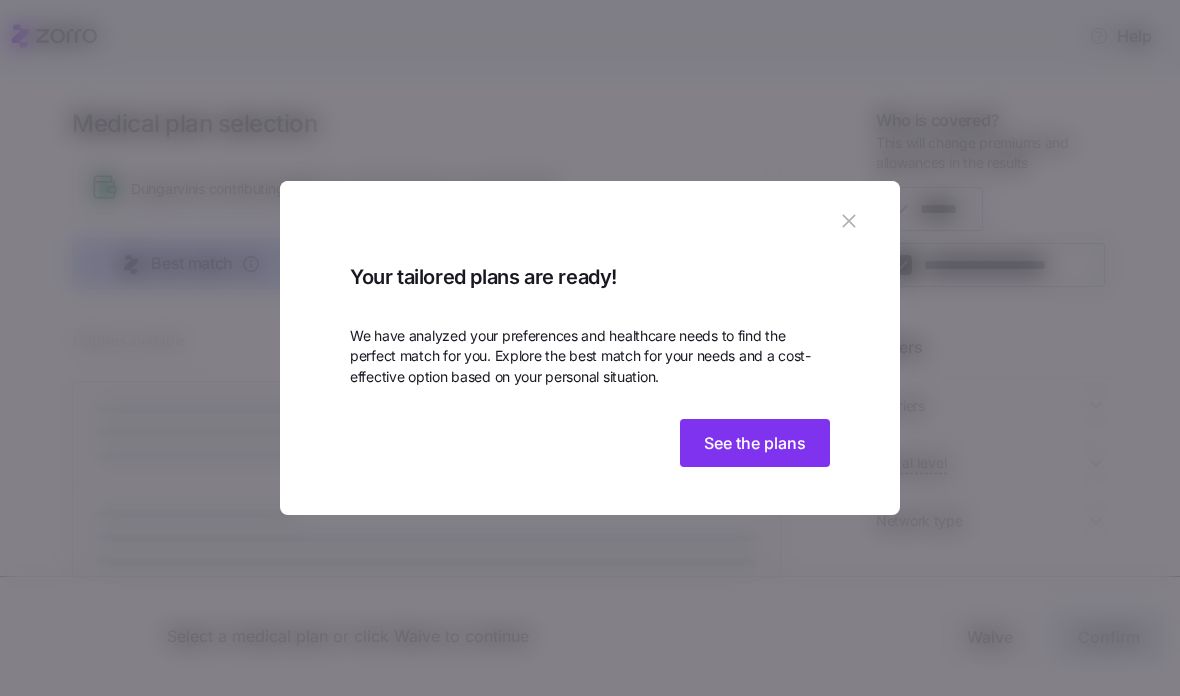 scroll, scrollTop: 0, scrollLeft: 0, axis: both 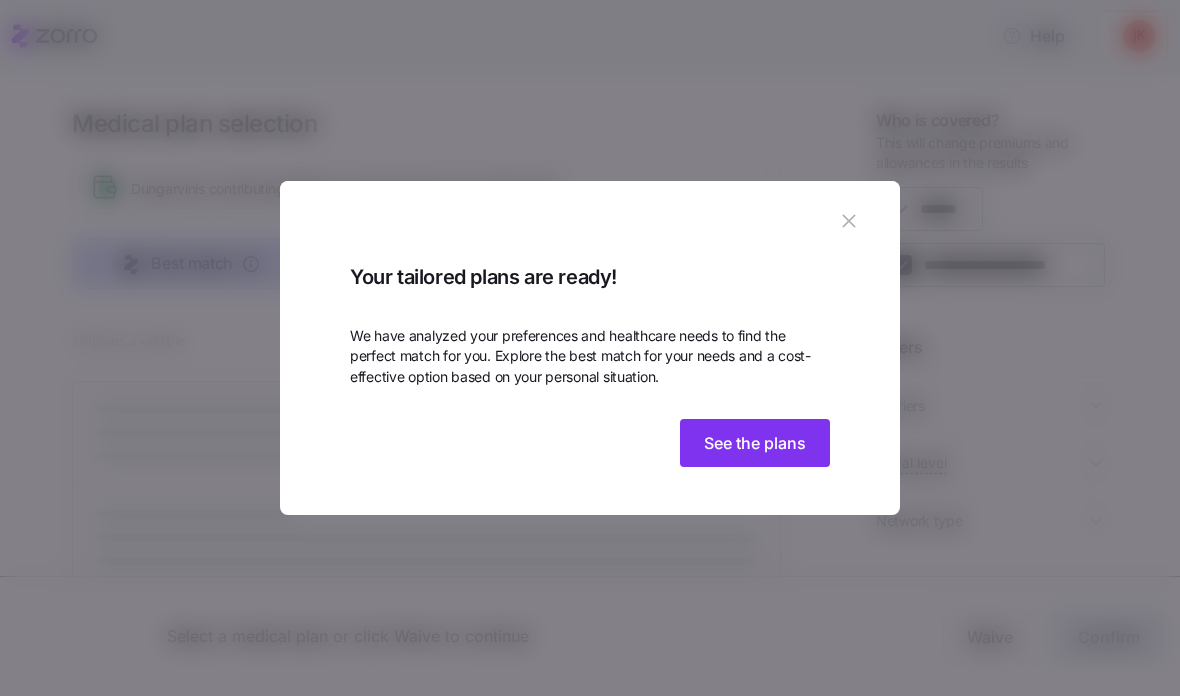 click on "See the plans" at bounding box center (755, 443) 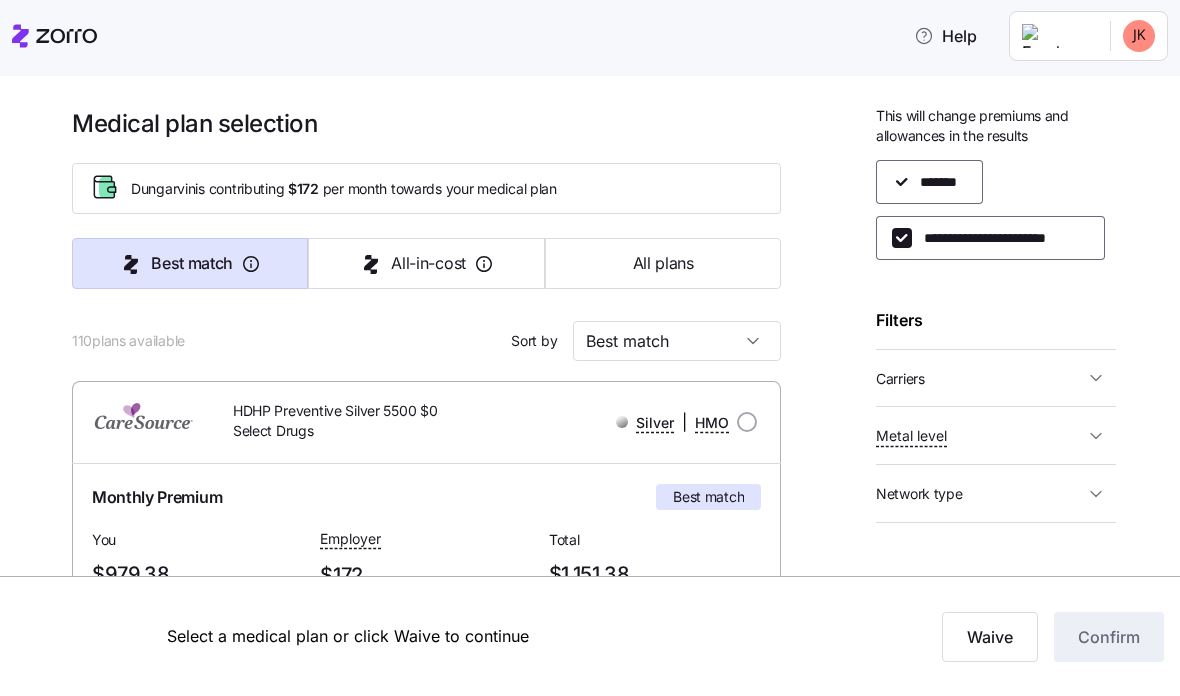 scroll, scrollTop: 19, scrollLeft: 0, axis: vertical 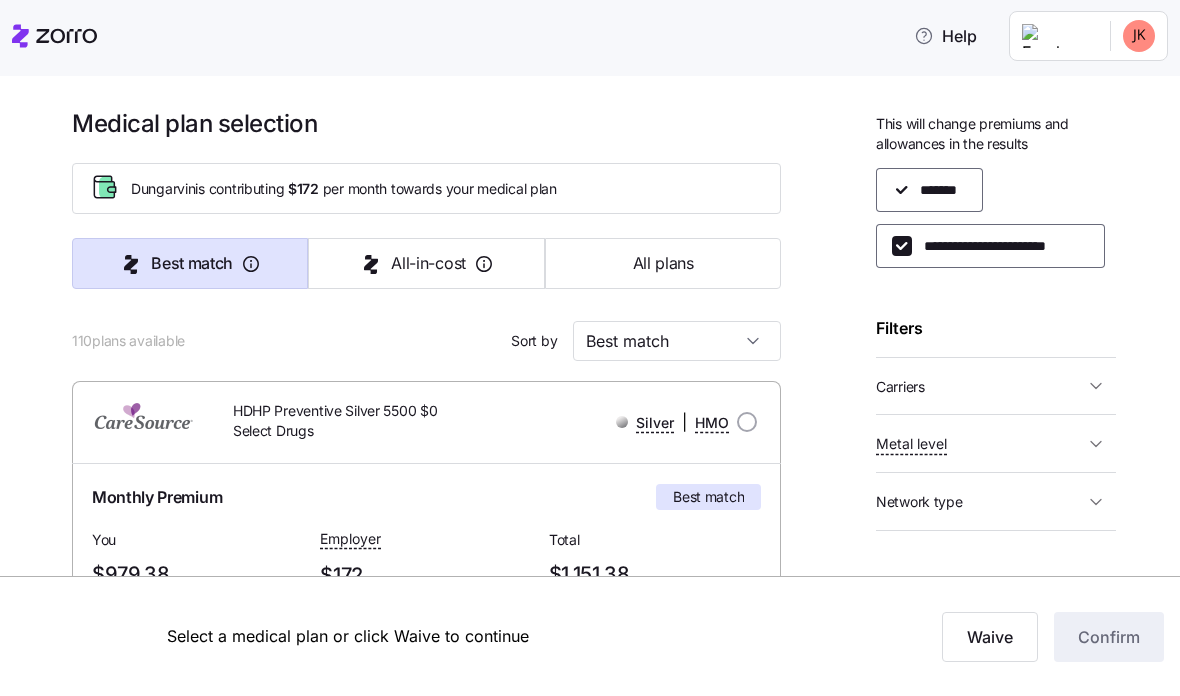 click on "**********" at bounding box center [1000, 246] 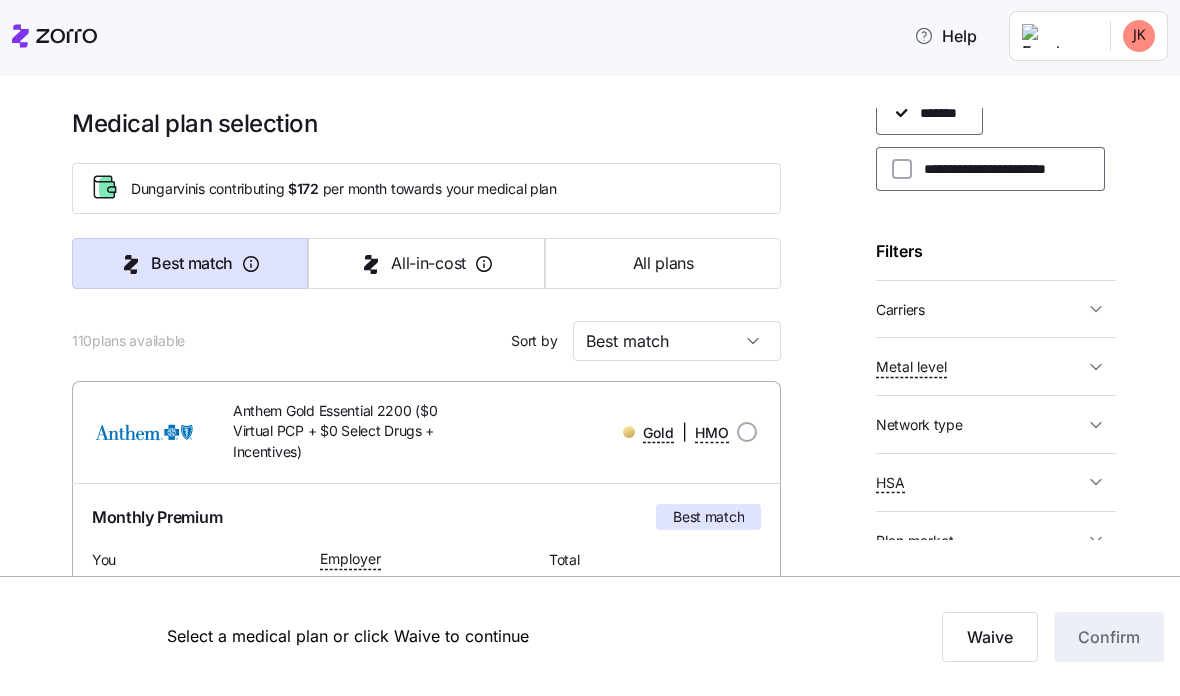 scroll, scrollTop: 95, scrollLeft: 0, axis: vertical 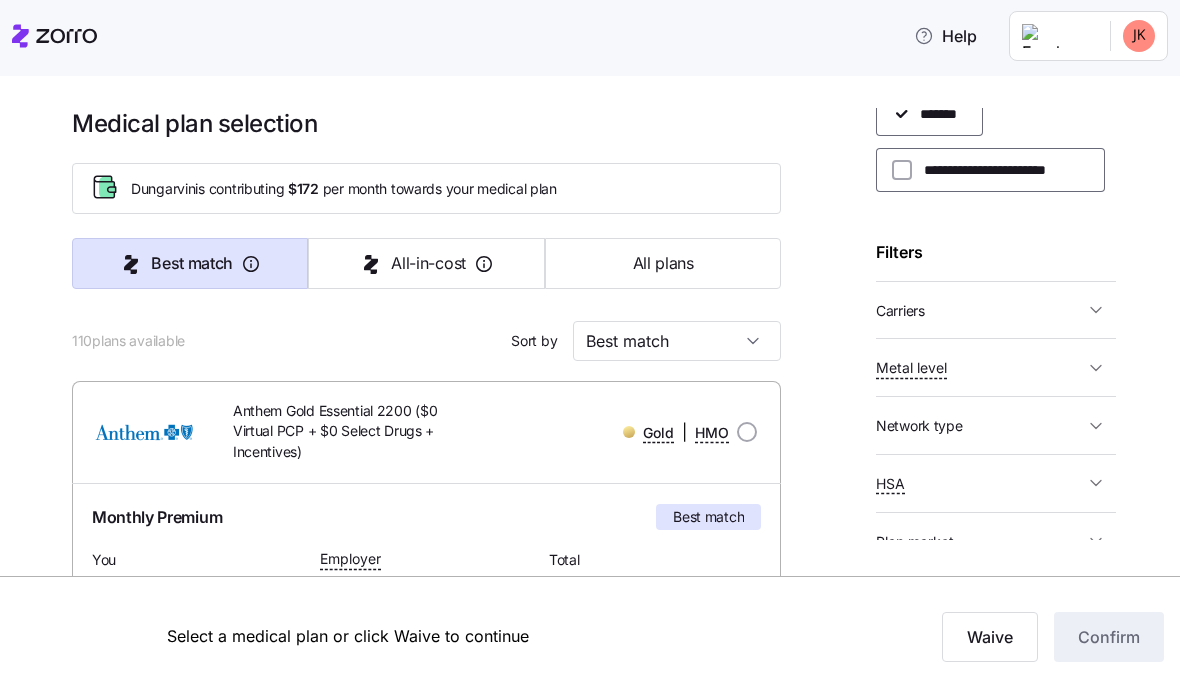 click on "Gold | HMO" at bounding box center [624, 432] 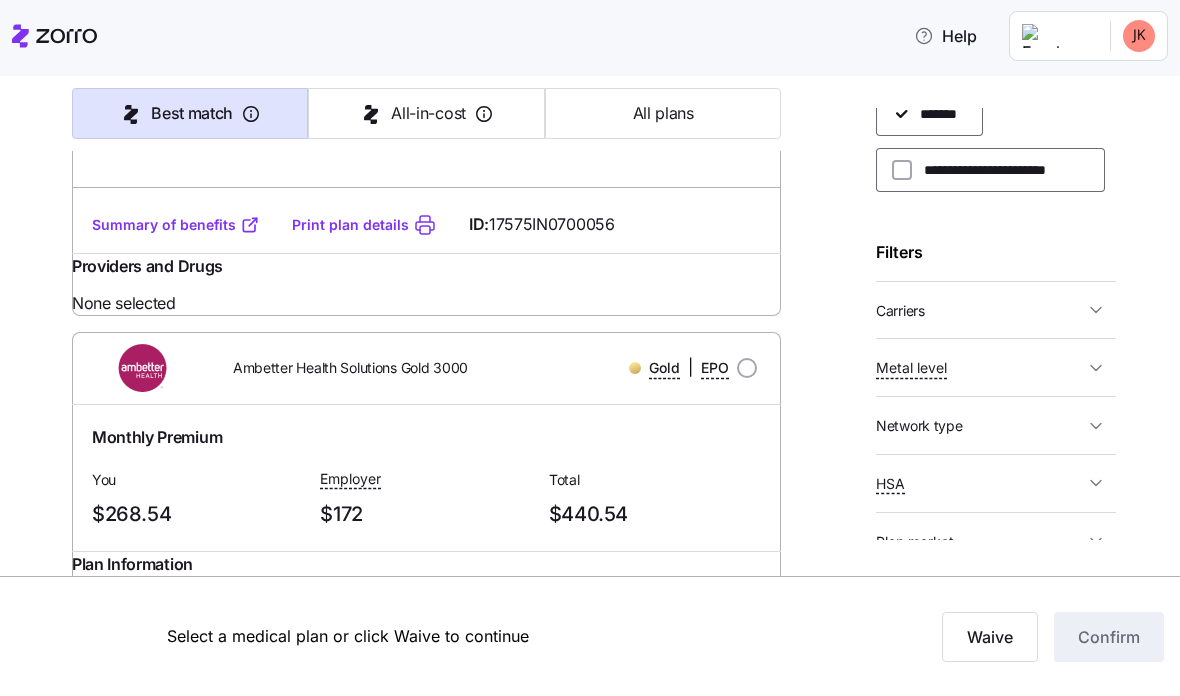 scroll, scrollTop: 657, scrollLeft: 0, axis: vertical 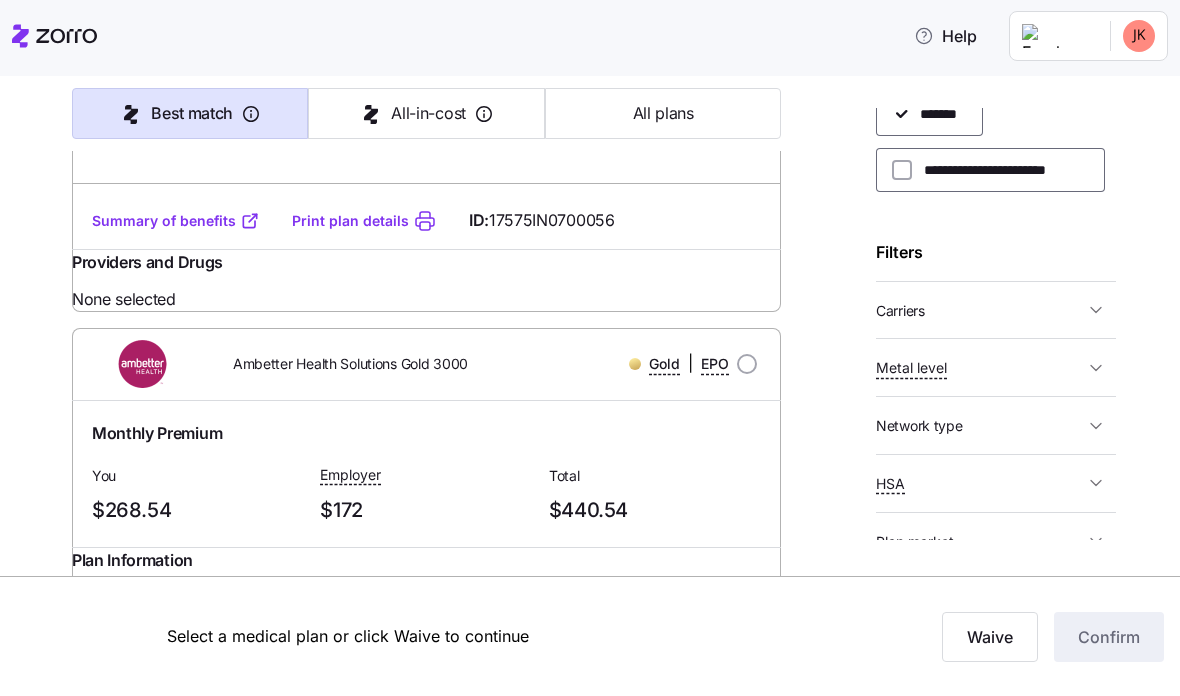 click 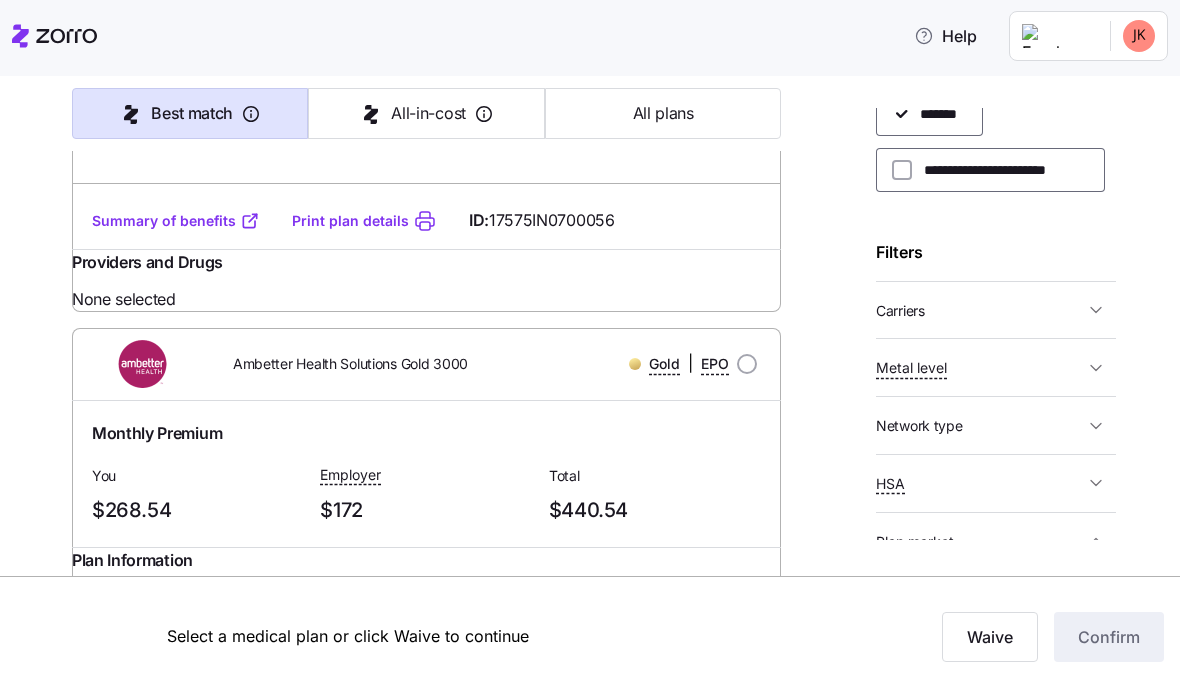click 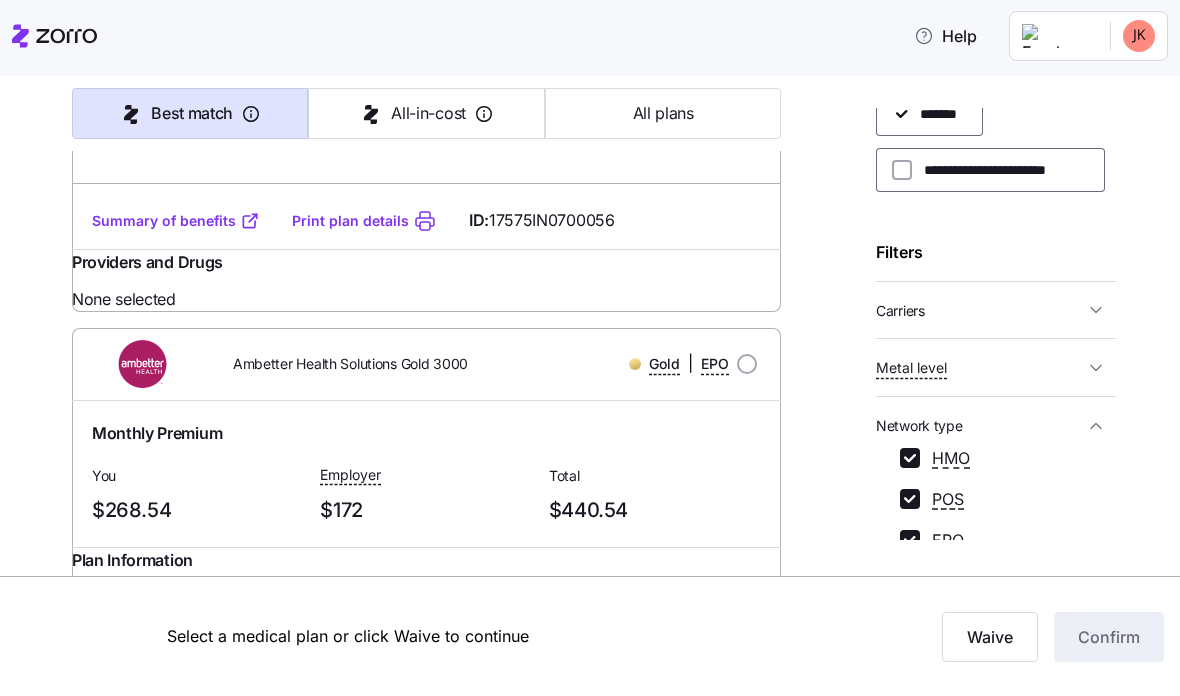 click on "POS" at bounding box center [910, 499] 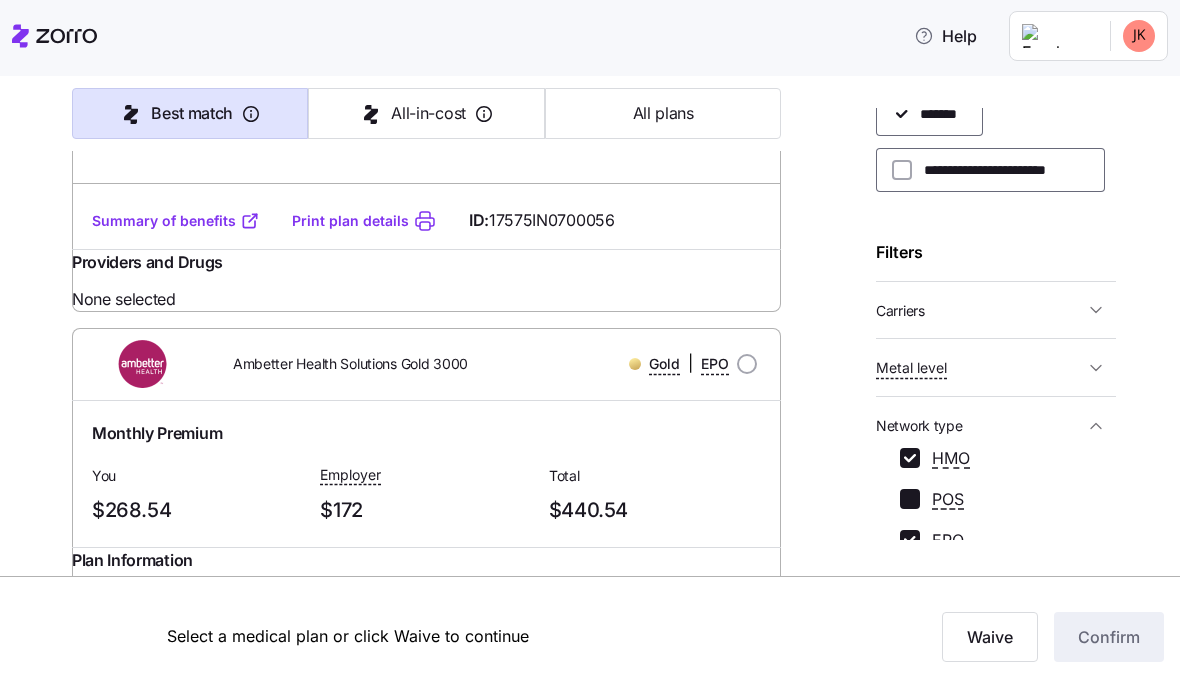 checkbox on "false" 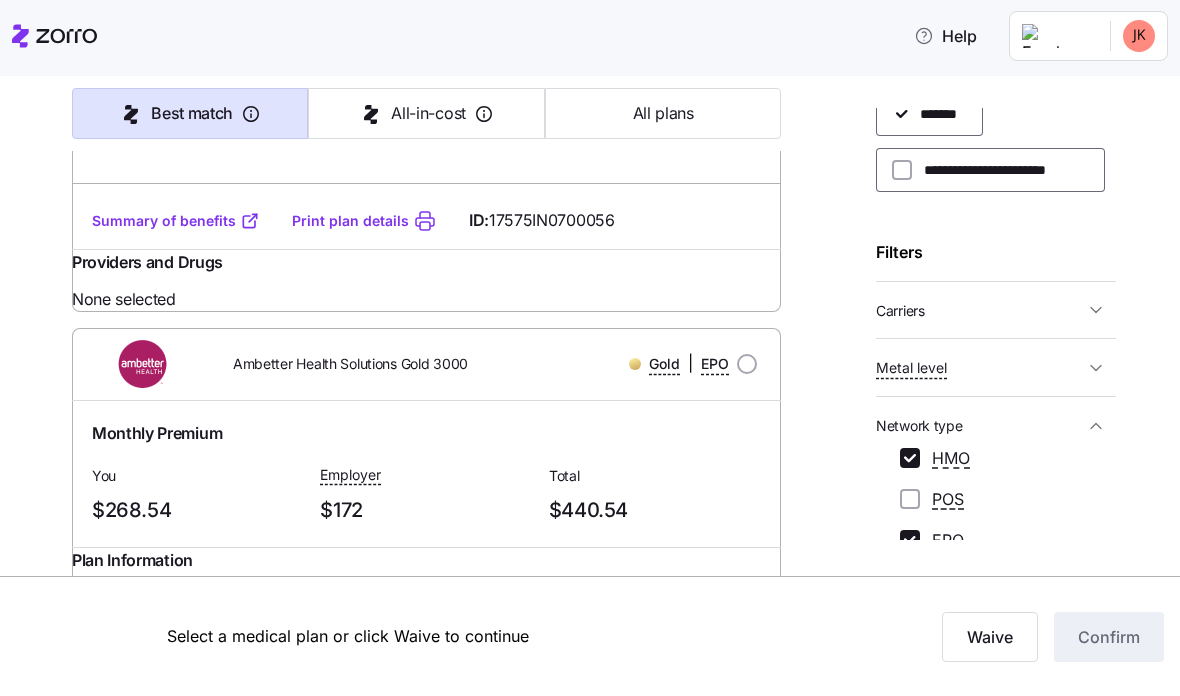 click on "EPO" at bounding box center (910, 540) 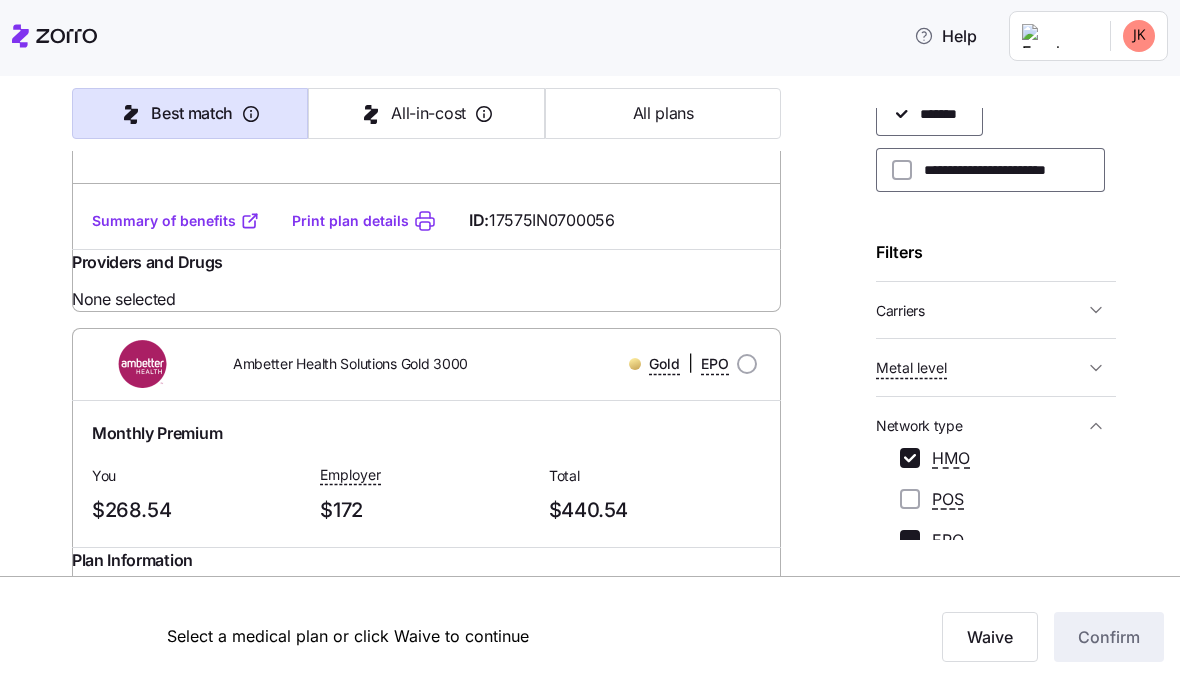 checkbox on "false" 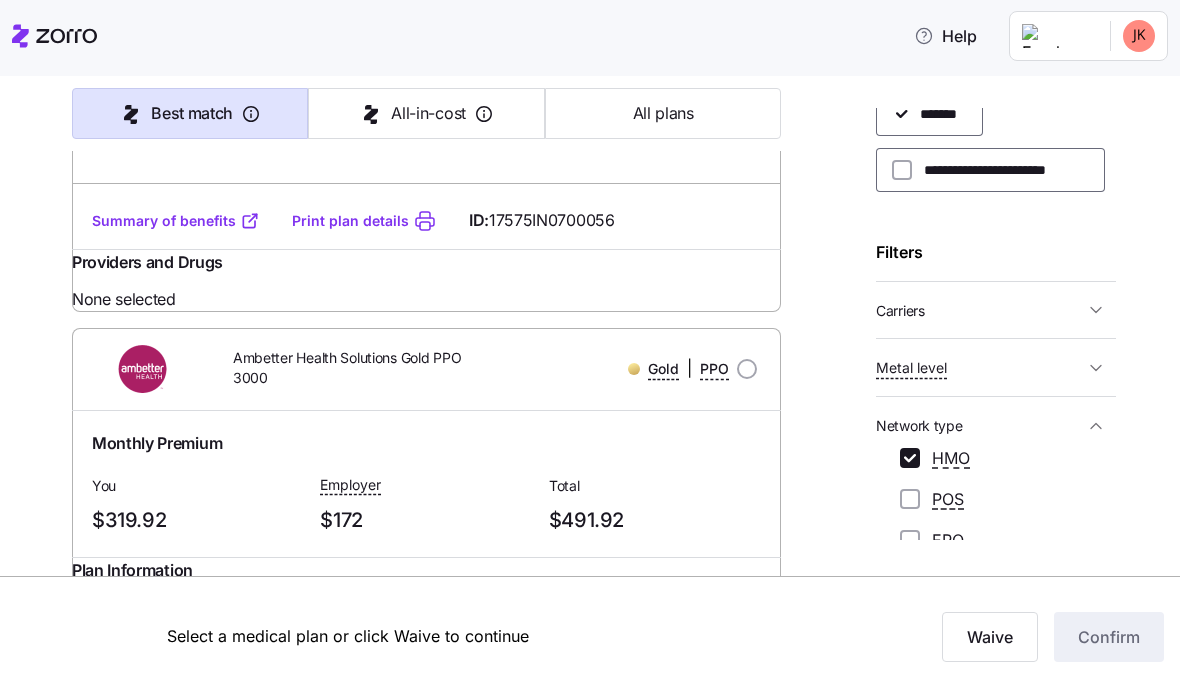 click on "POS" at bounding box center [910, 499] 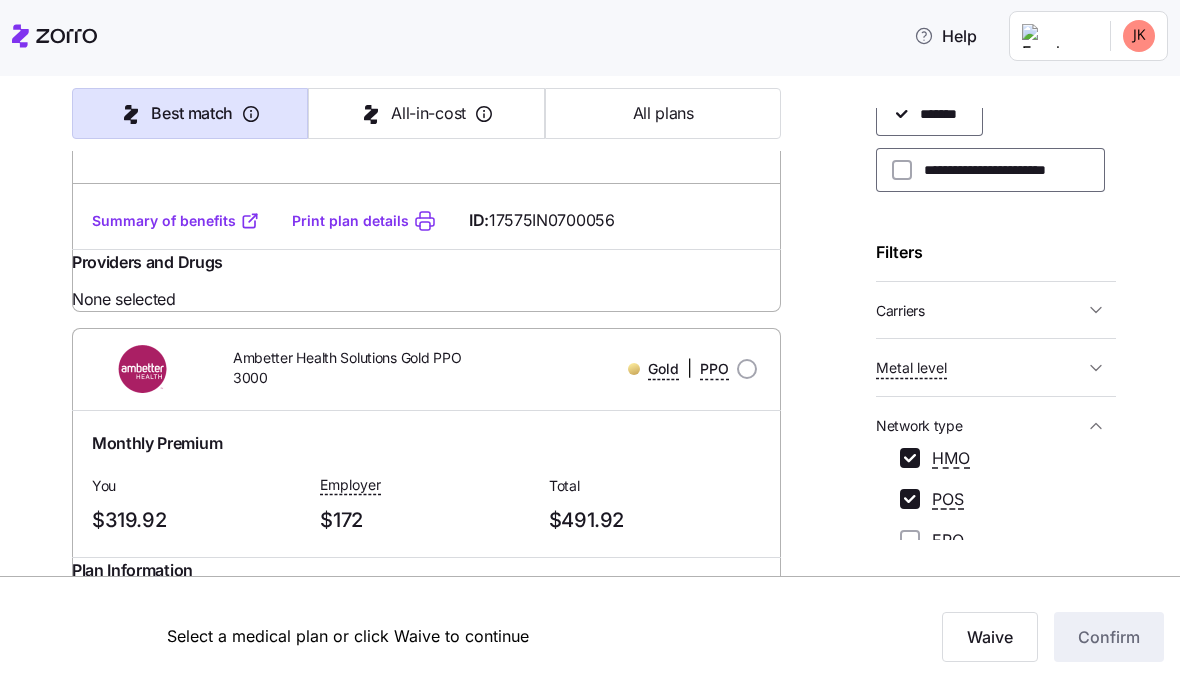 click on "POS" at bounding box center [910, 499] 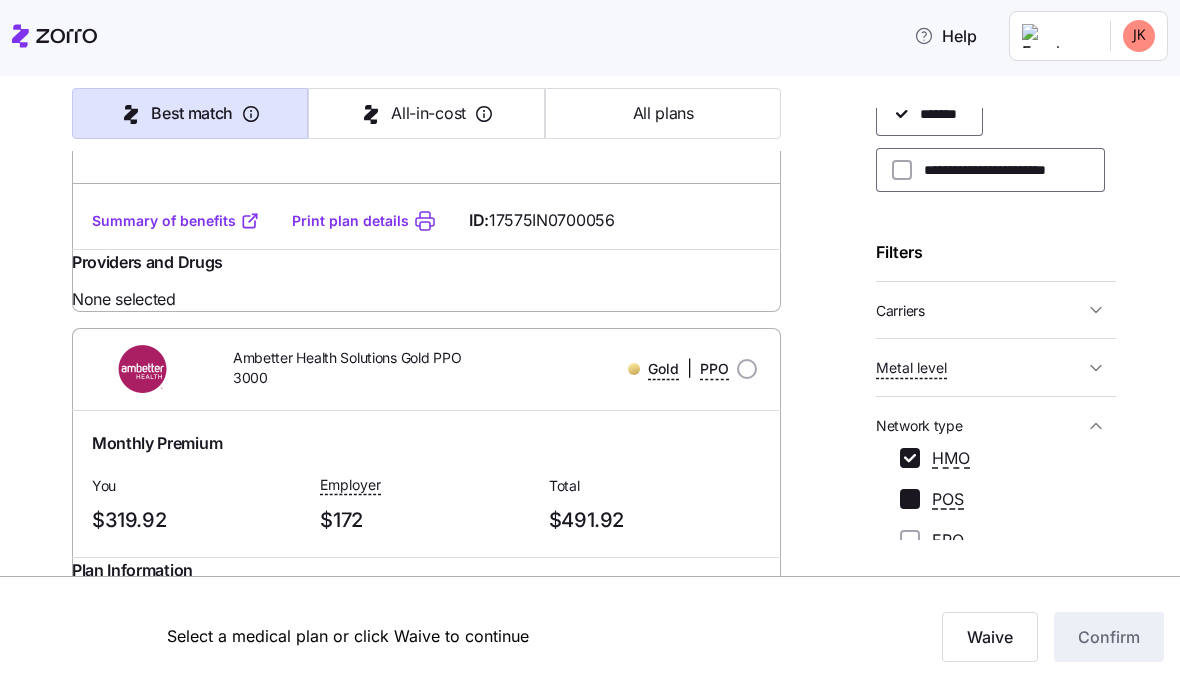 checkbox on "false" 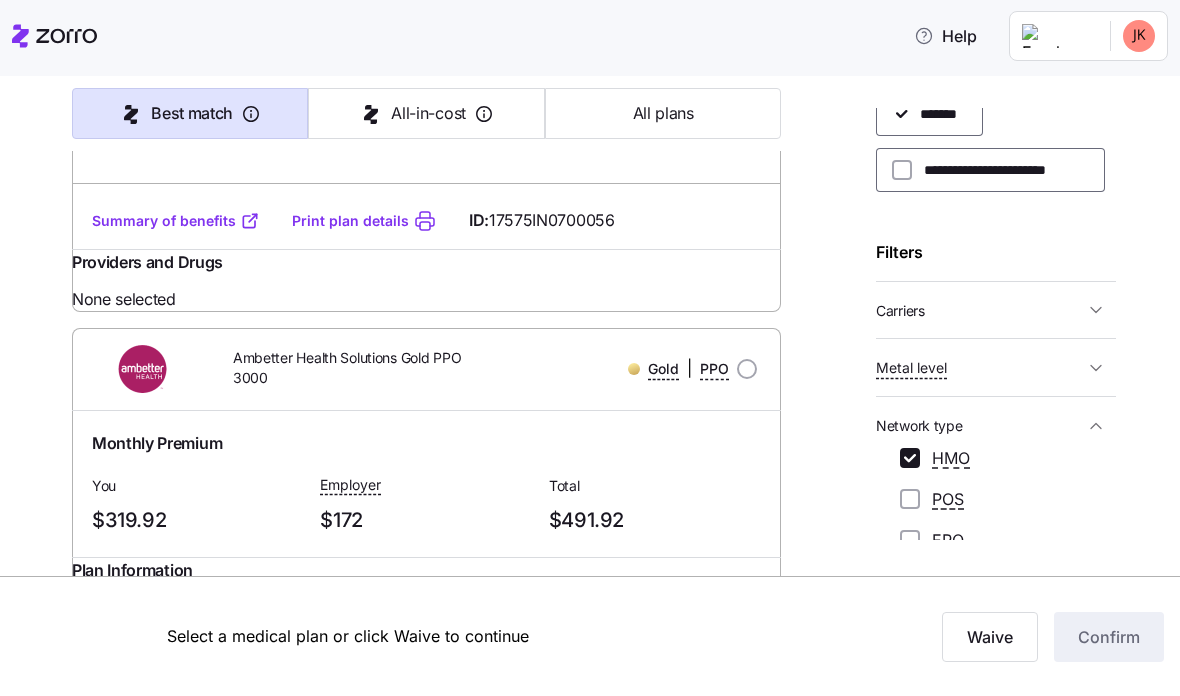click on "EPO" at bounding box center (910, 540) 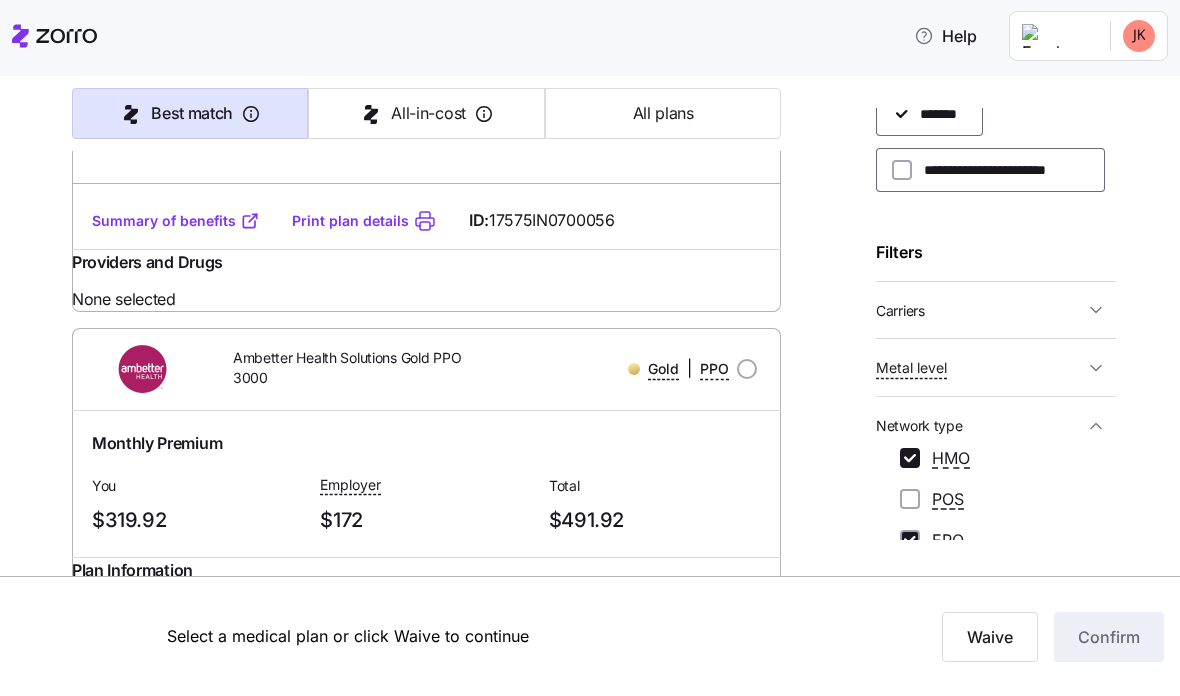 checkbox on "true" 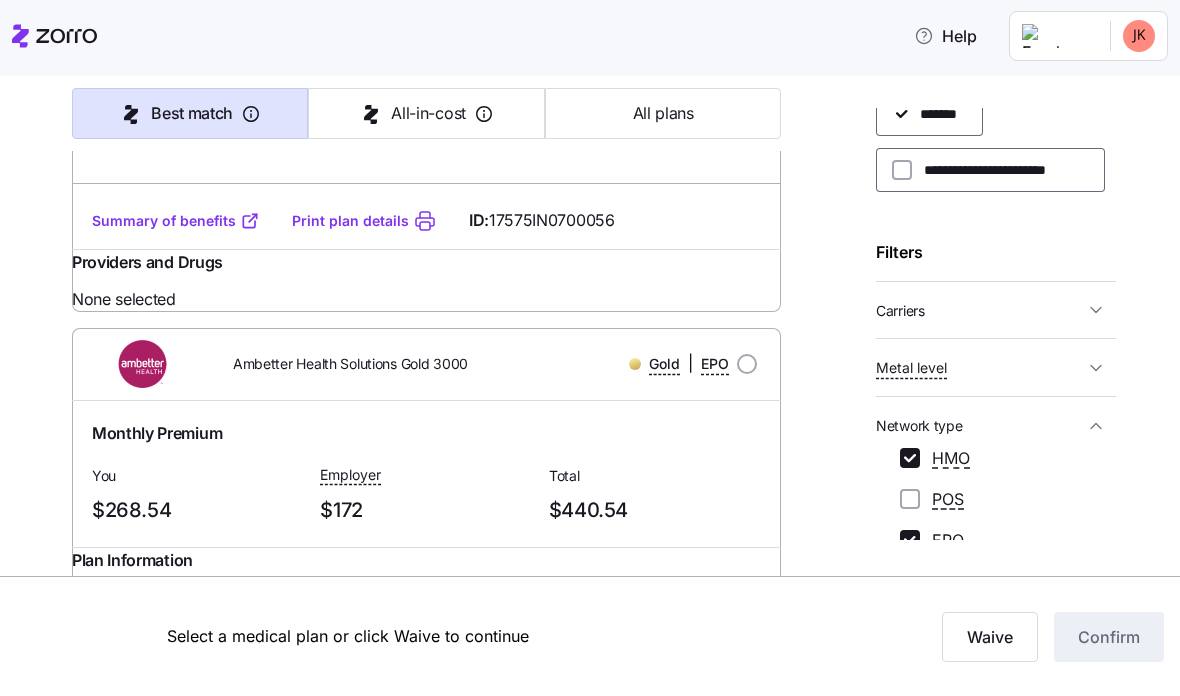 click on "POS" at bounding box center [910, 499] 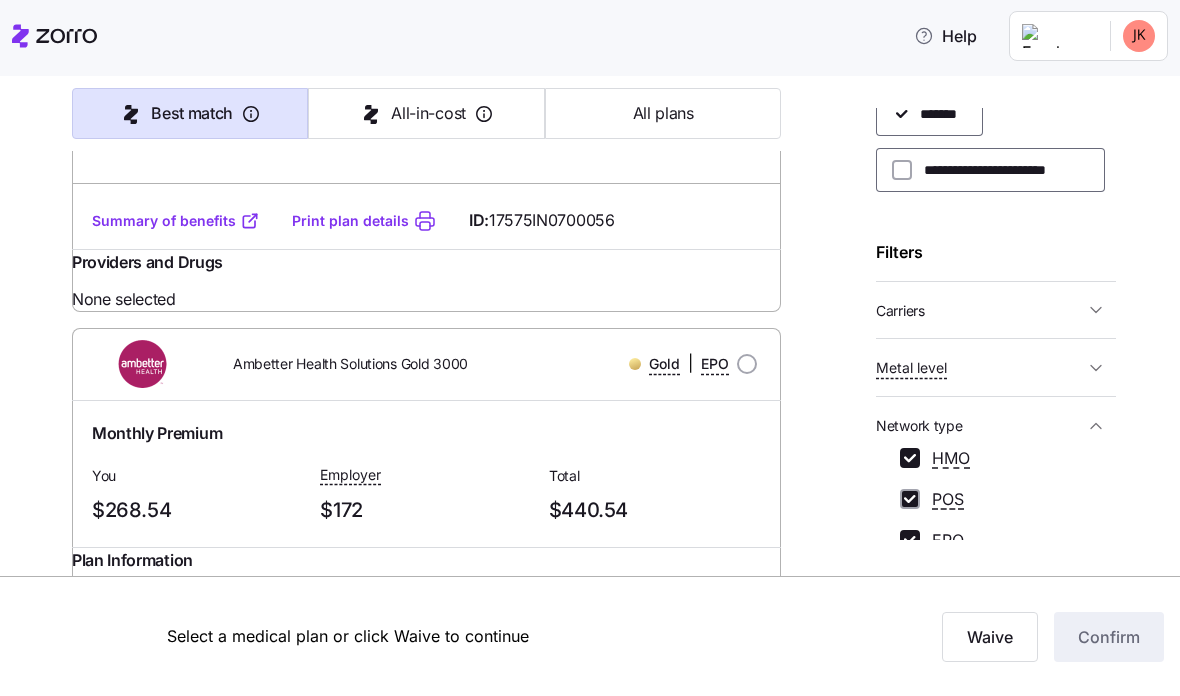 checkbox on "true" 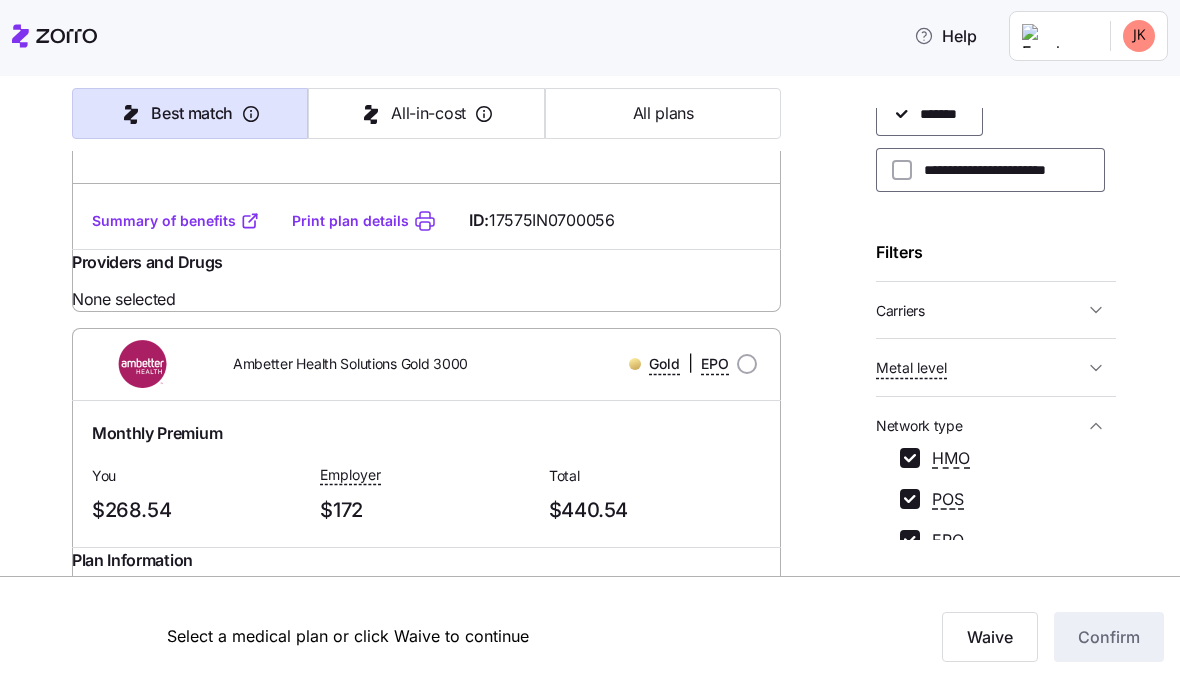 click on "Gold" at bounding box center [664, 364] 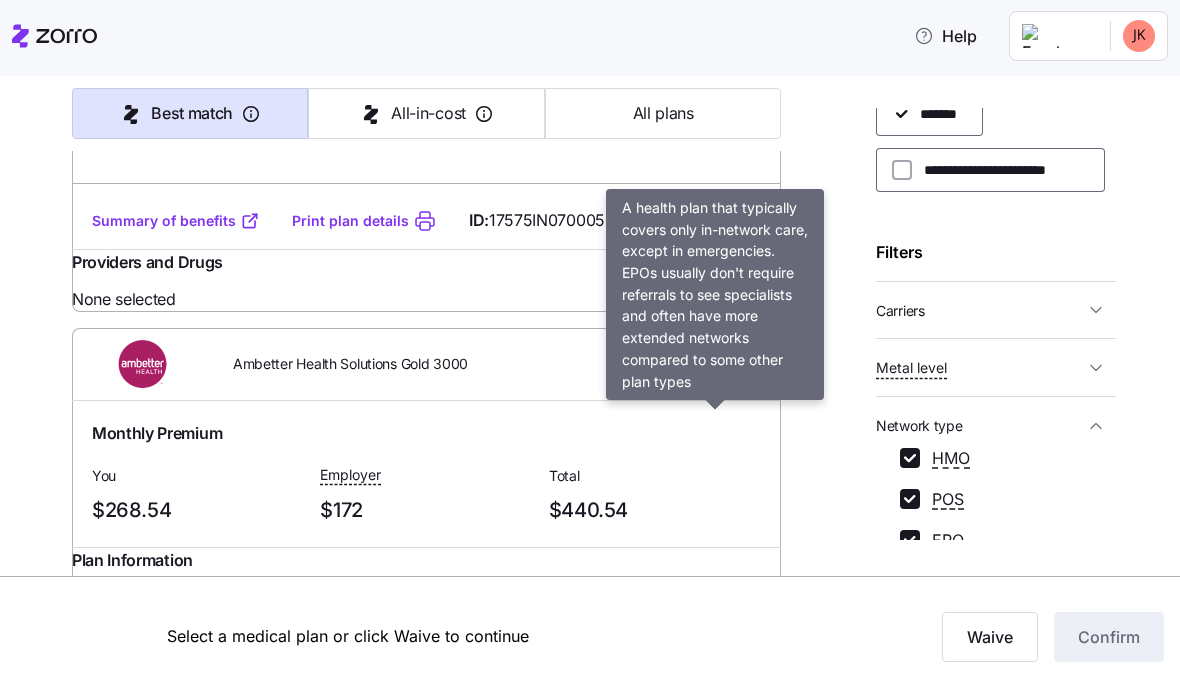 click on "EPO" at bounding box center [715, 364] 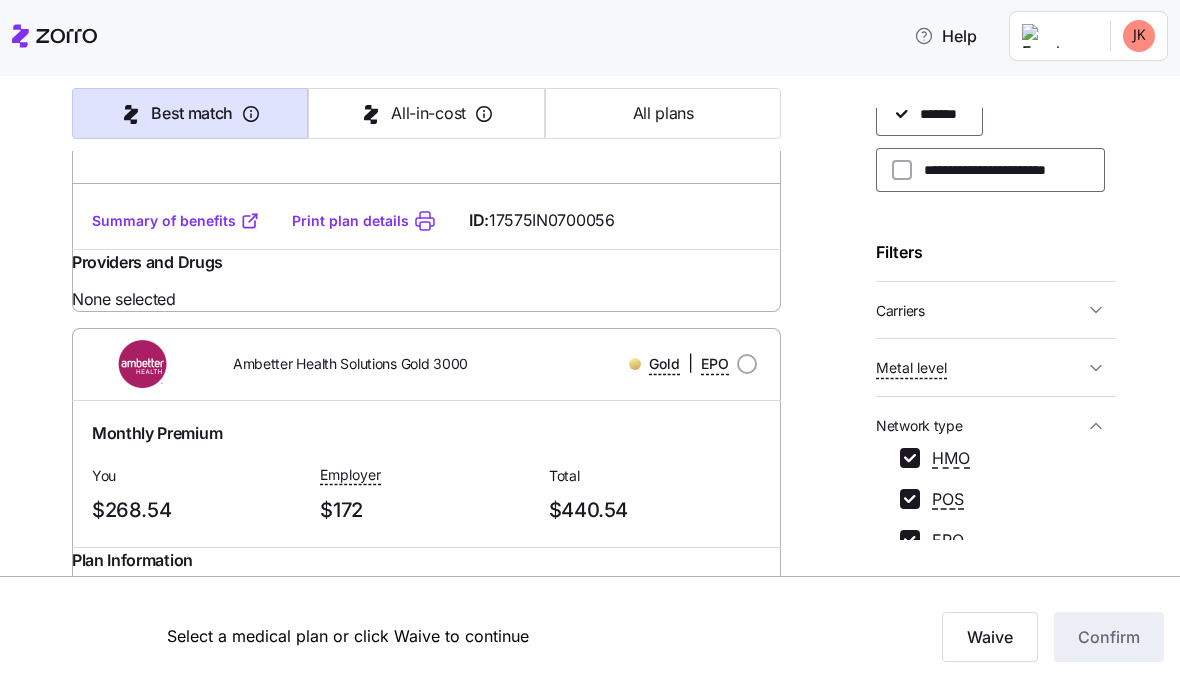 click on "EPO" at bounding box center [715, 364] 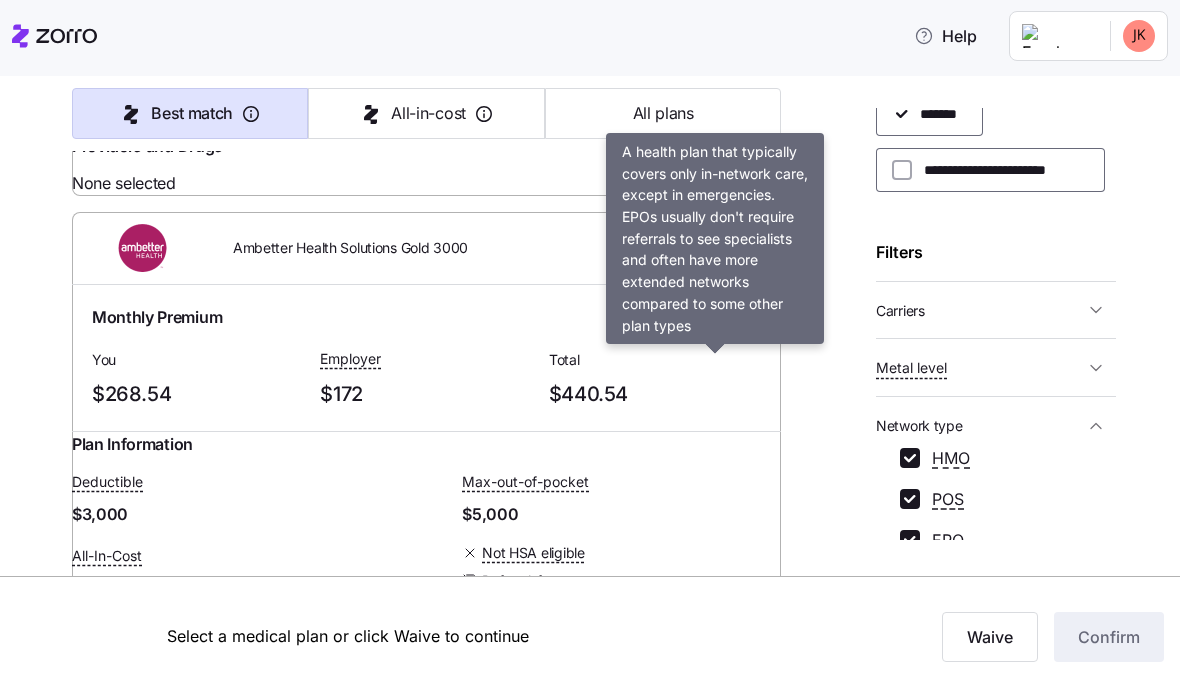 scroll, scrollTop: 796, scrollLeft: 0, axis: vertical 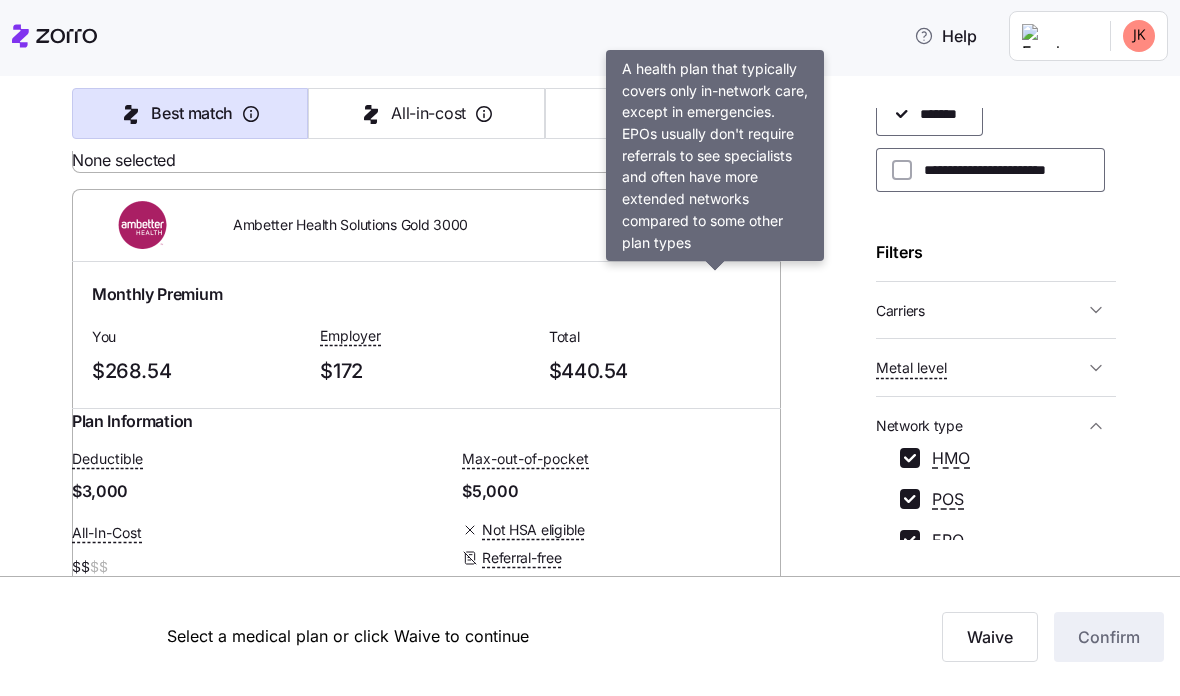 click 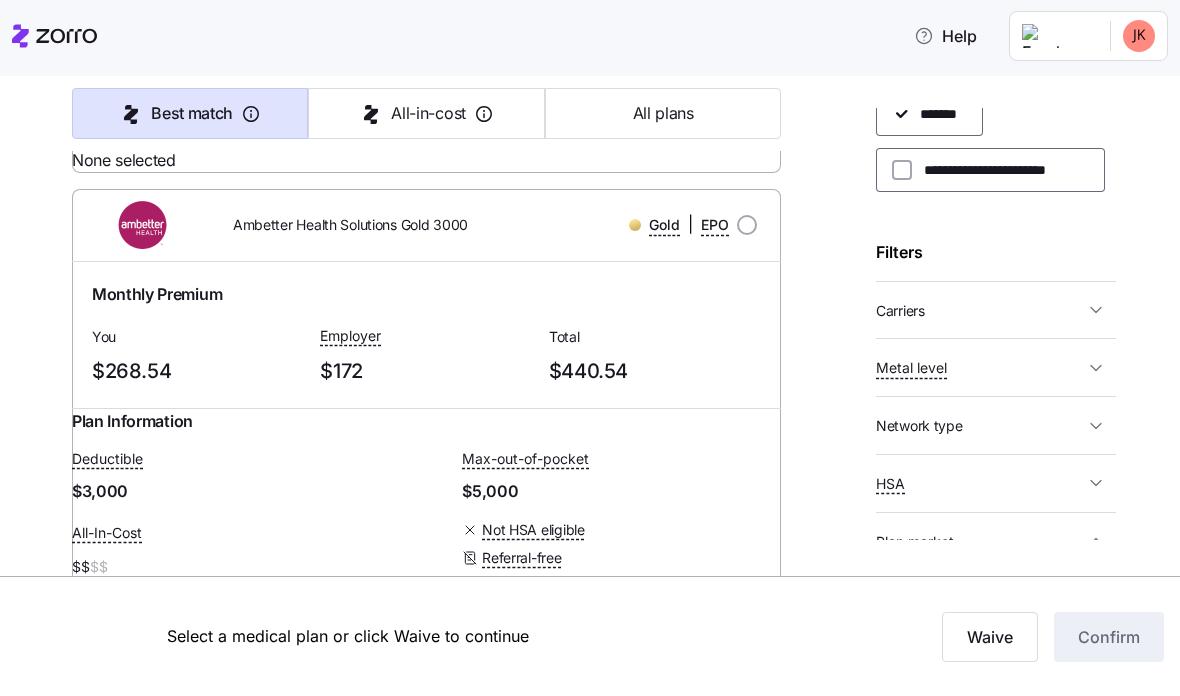 click on "Plan market" at bounding box center (996, 541) 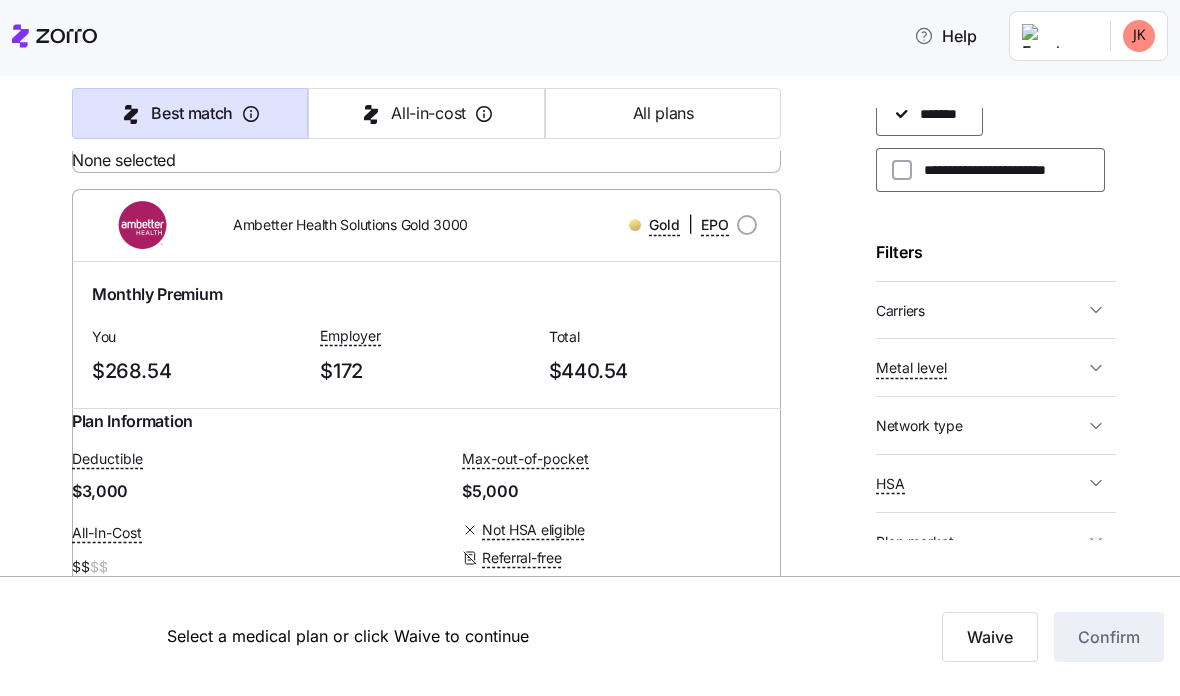click 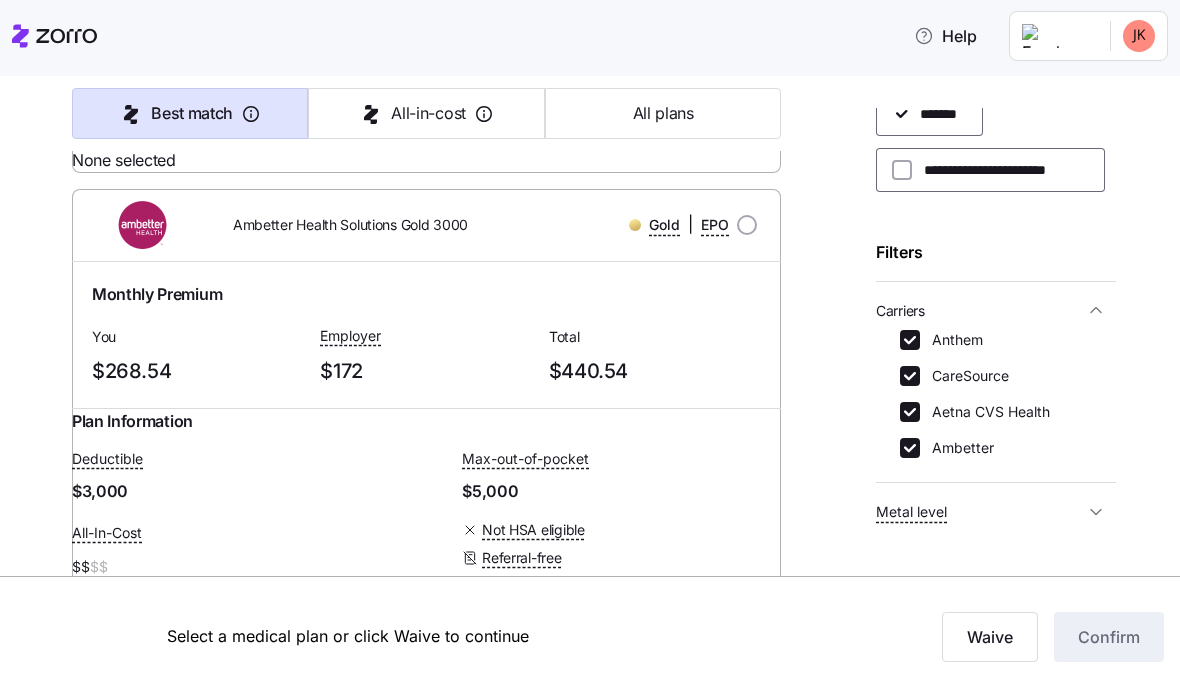 click on "CareSource" at bounding box center (910, 376) 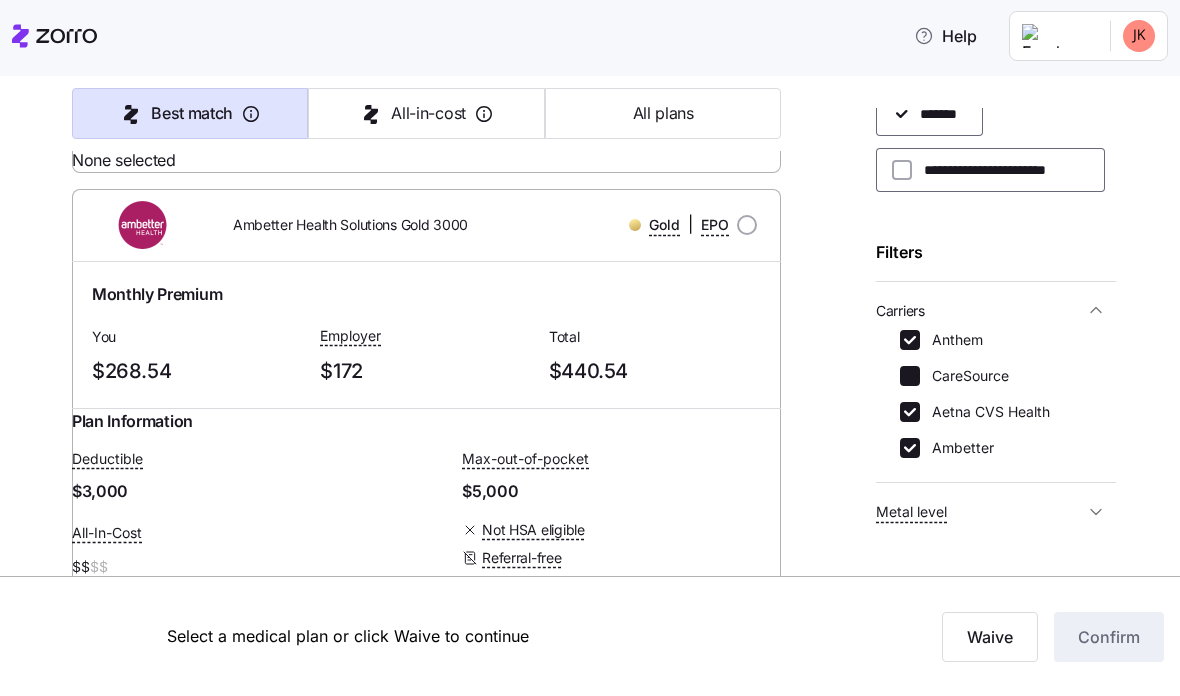 checkbox on "false" 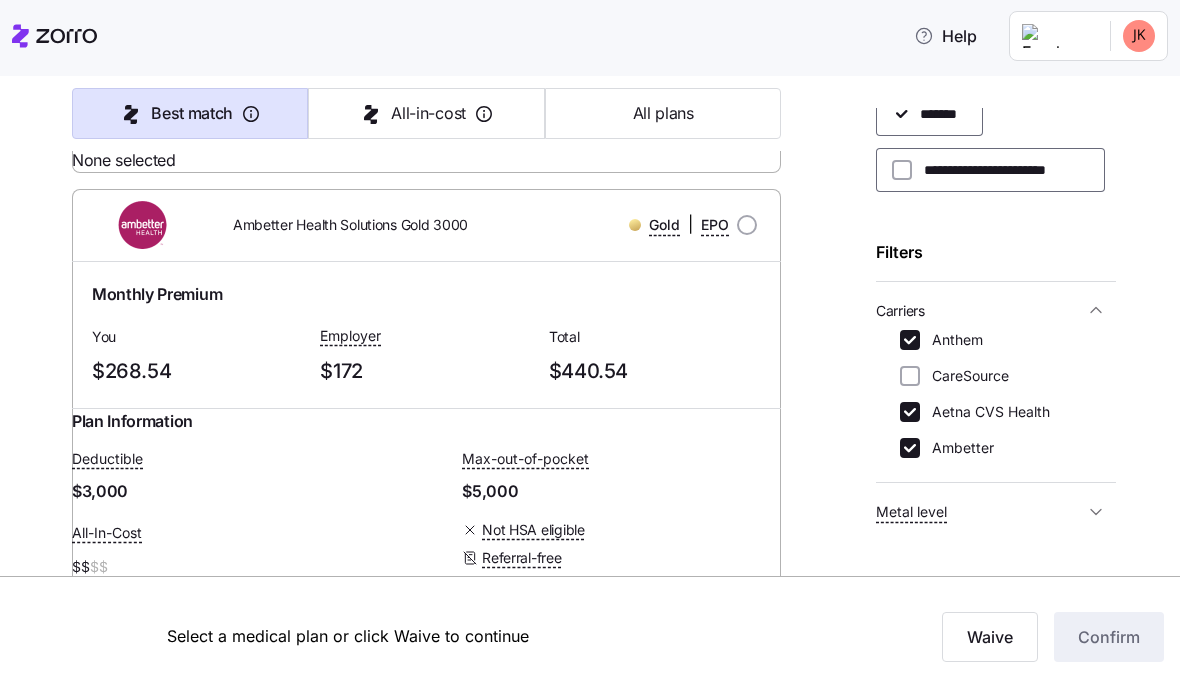 click on "Ambetter" at bounding box center (957, 448) 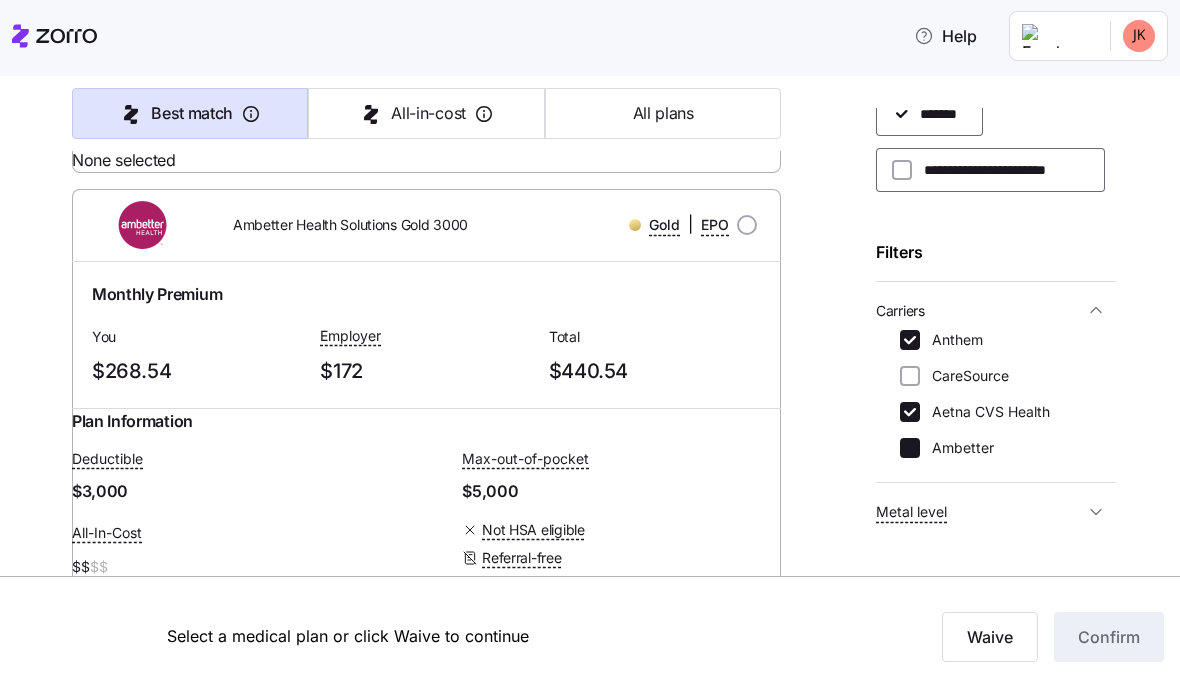 checkbox on "false" 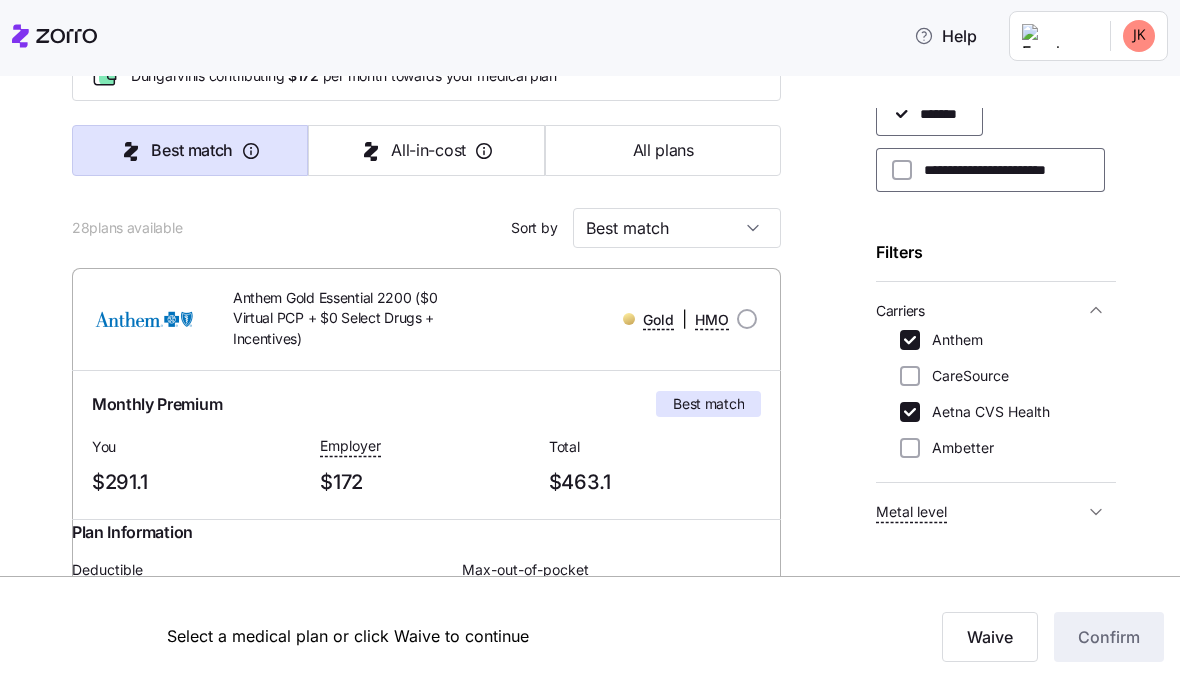 scroll, scrollTop: 87, scrollLeft: 0, axis: vertical 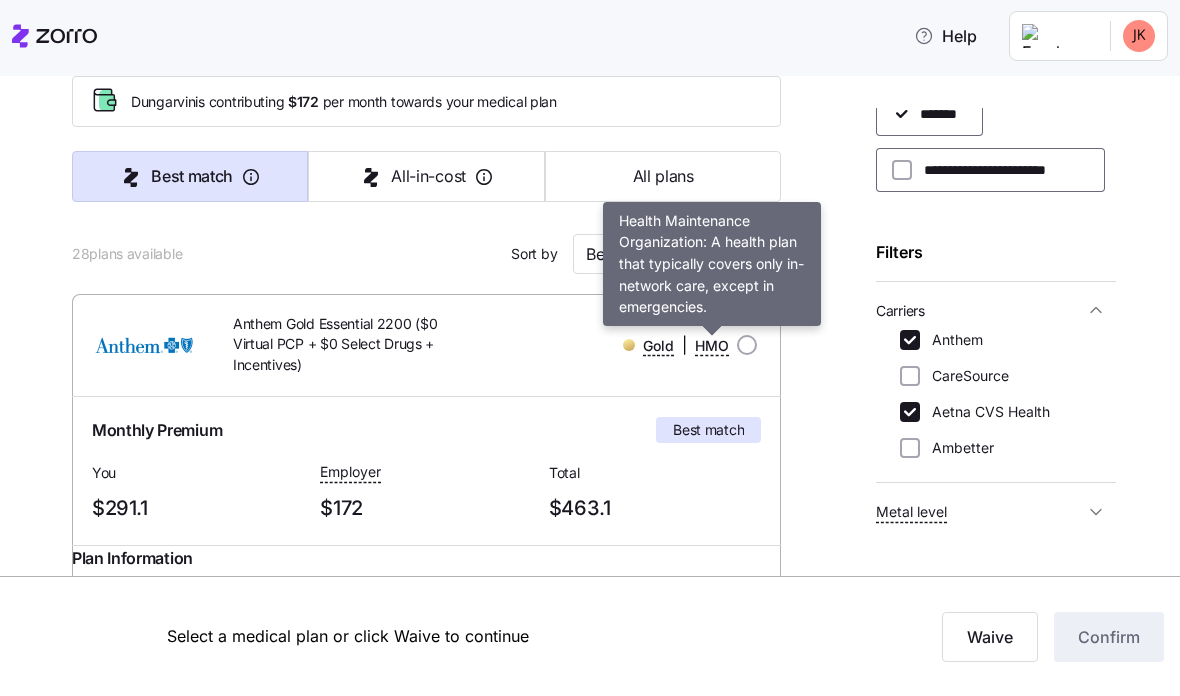 click on "HMO" at bounding box center [712, 346] 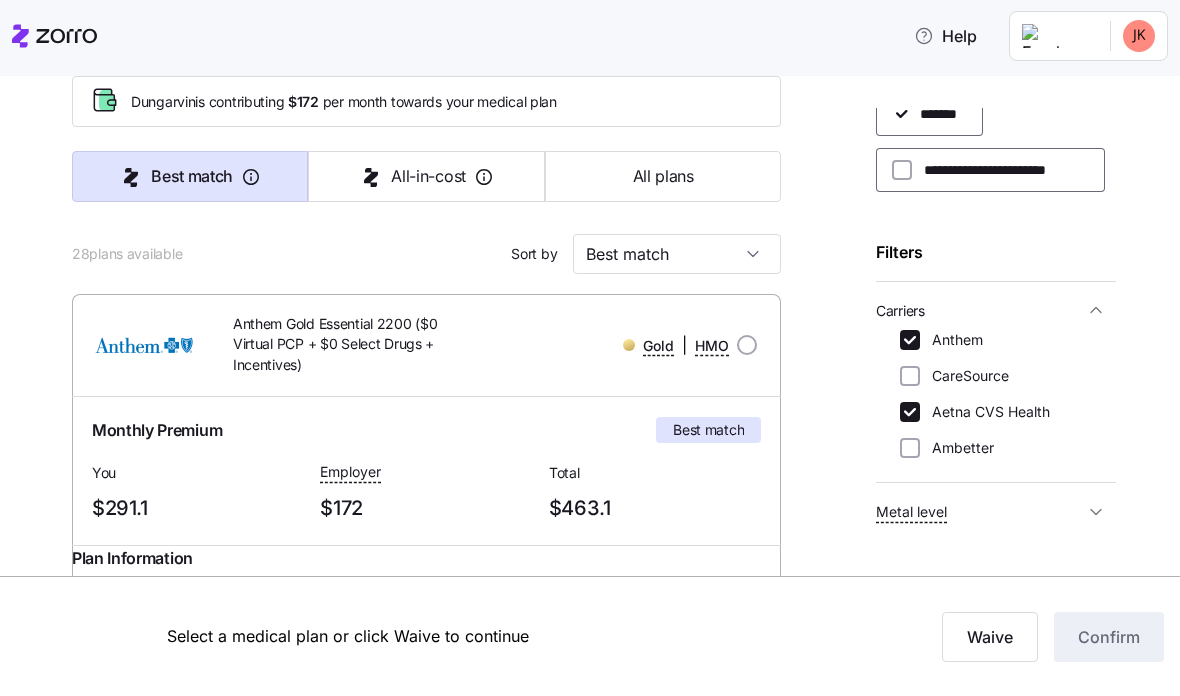 click on "HMO" at bounding box center (712, 346) 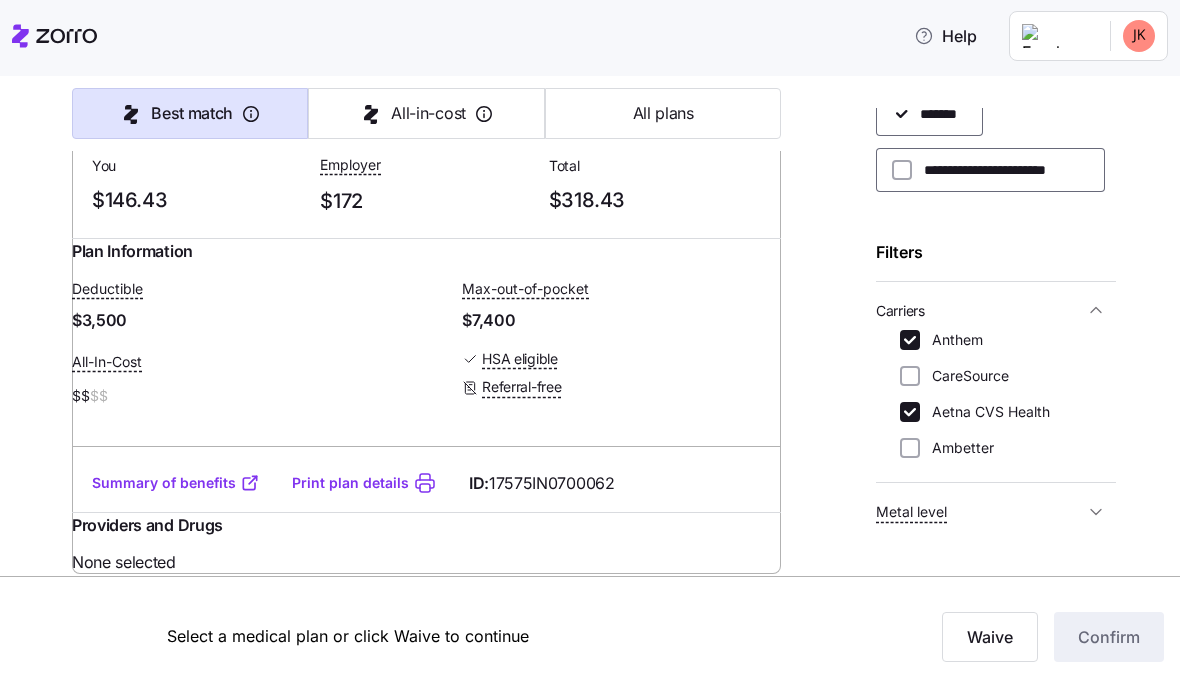 scroll, scrollTop: 2177, scrollLeft: 0, axis: vertical 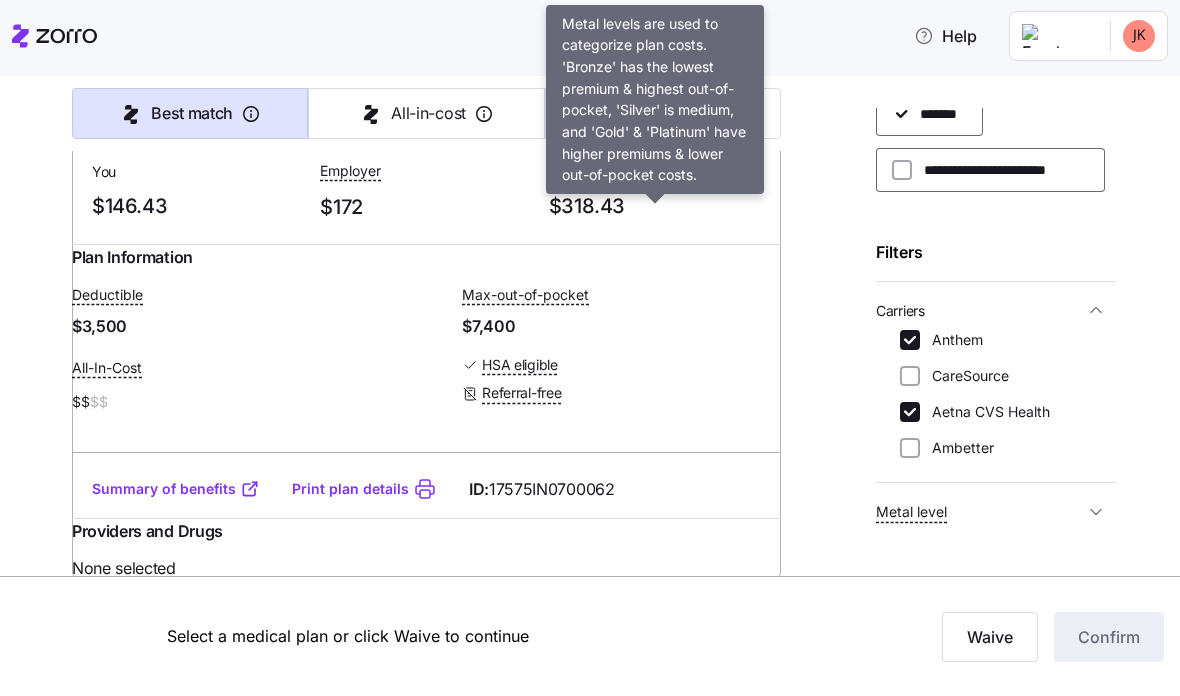 click on "Silver" at bounding box center (655, 56) 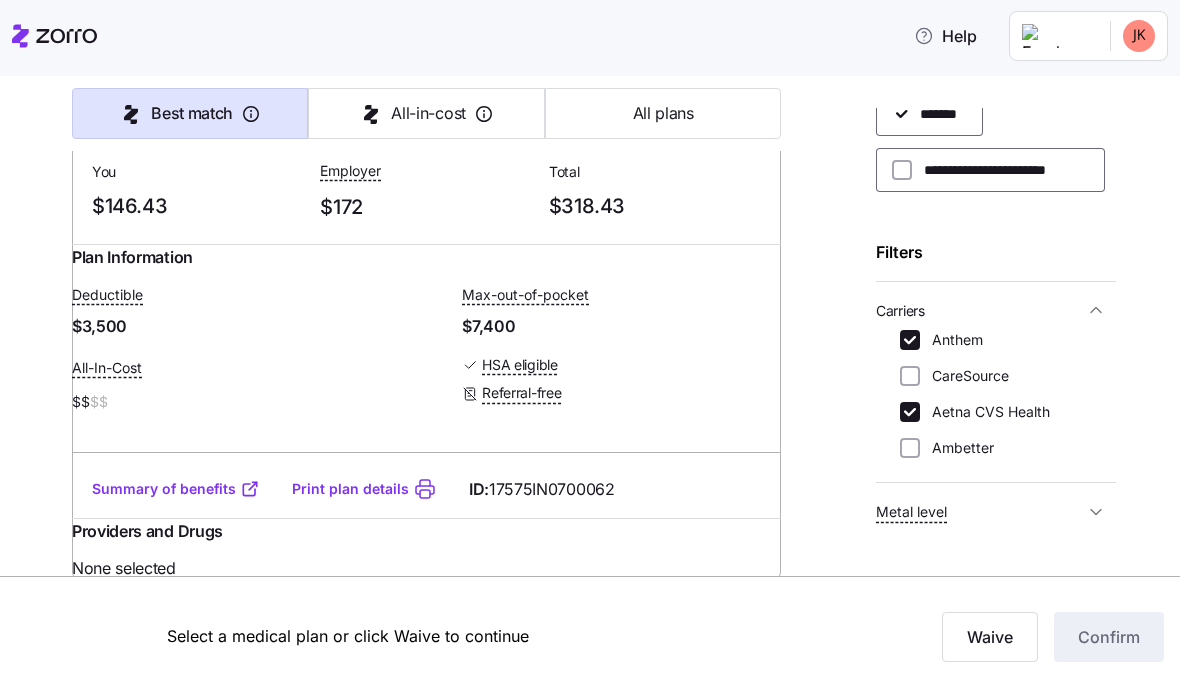 click on "Silver" at bounding box center (655, 56) 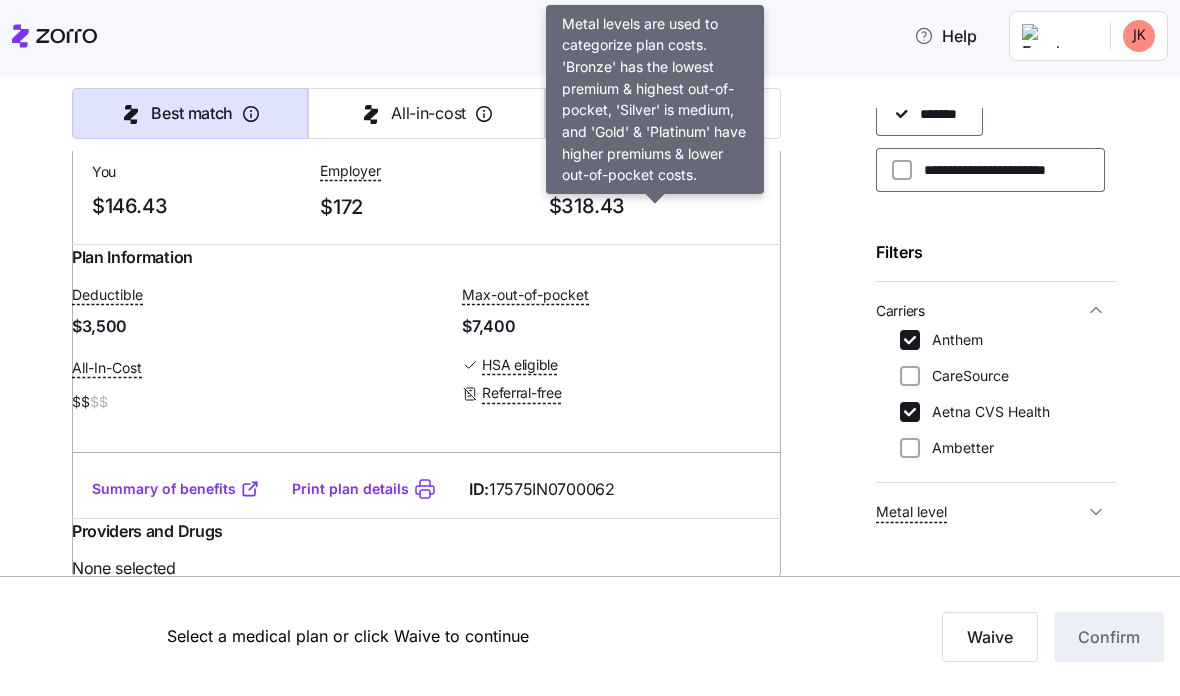 click on "Silver" at bounding box center [655, 56] 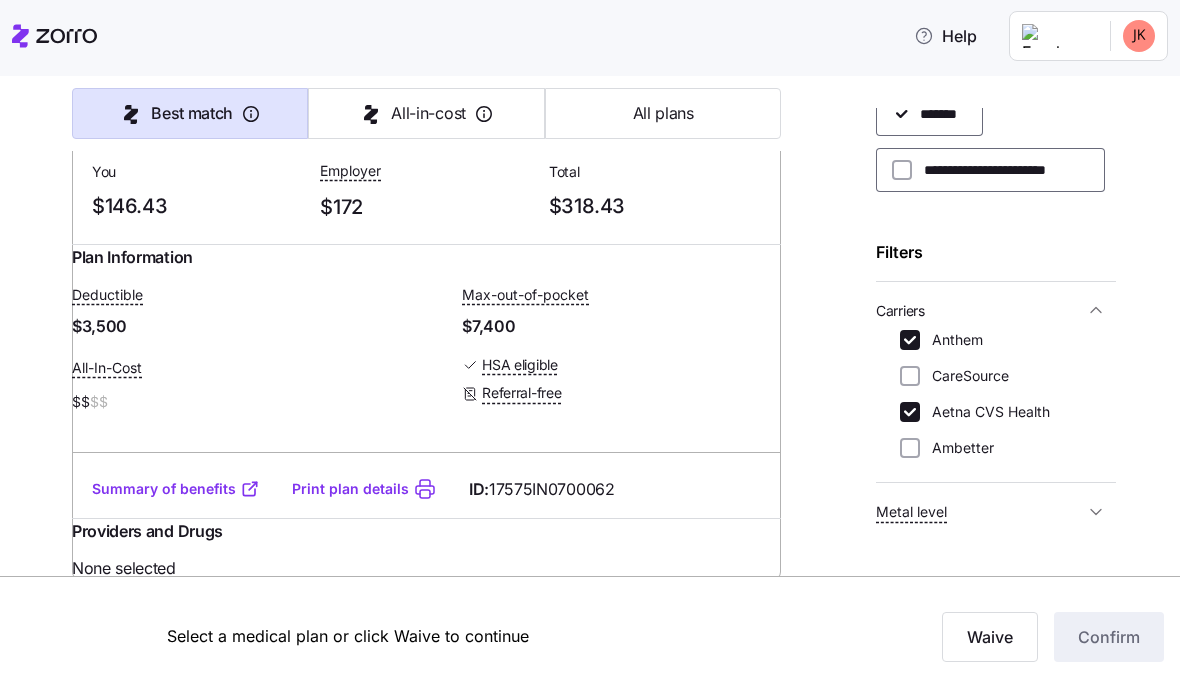 click on "Silver" at bounding box center (655, 56) 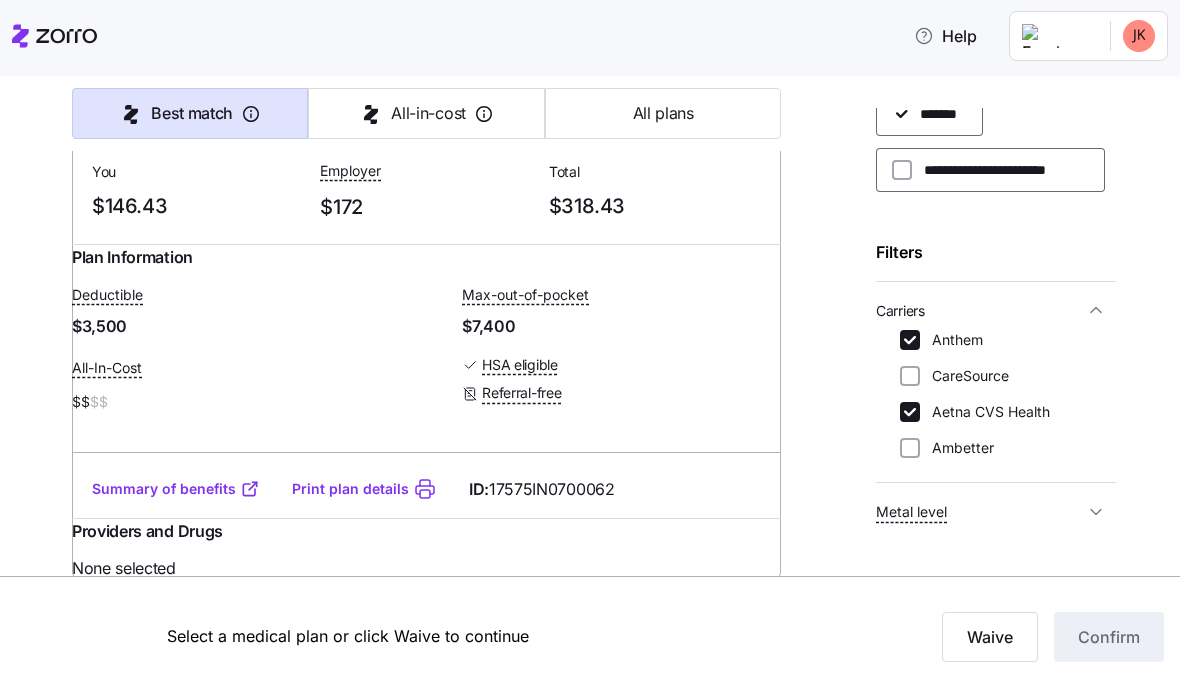 click on "Anthem Silver Essential 3500 HSA (+ Incentives)" at bounding box center (354, 54) 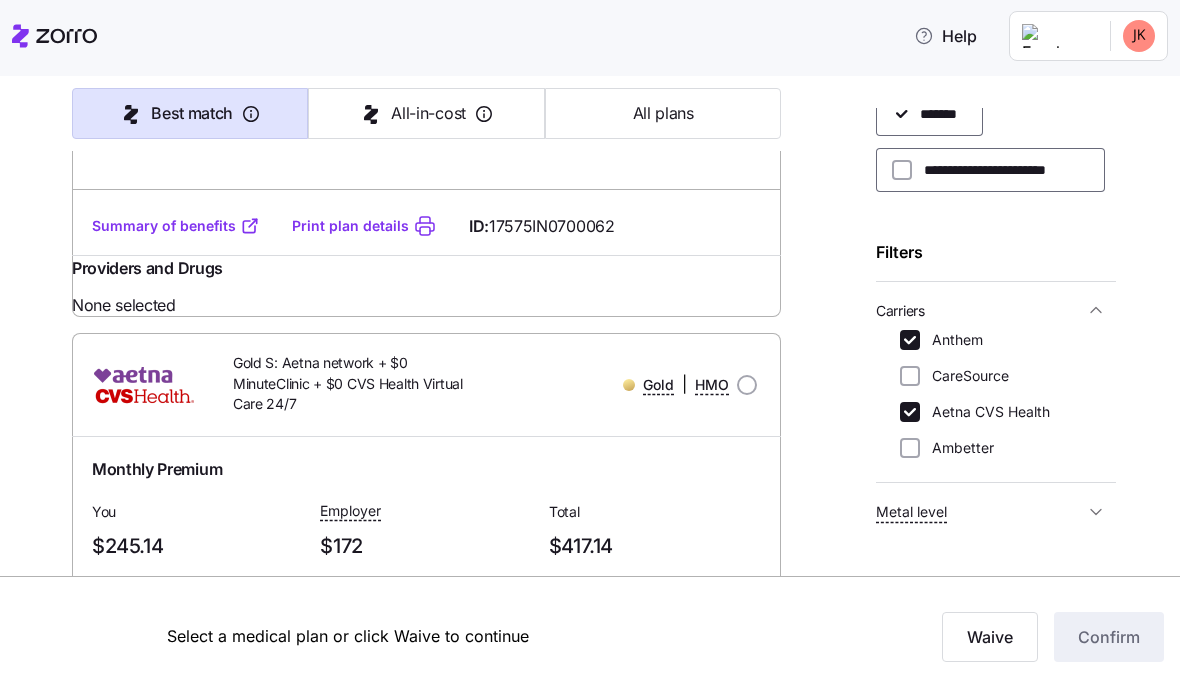 scroll, scrollTop: 2447, scrollLeft: 0, axis: vertical 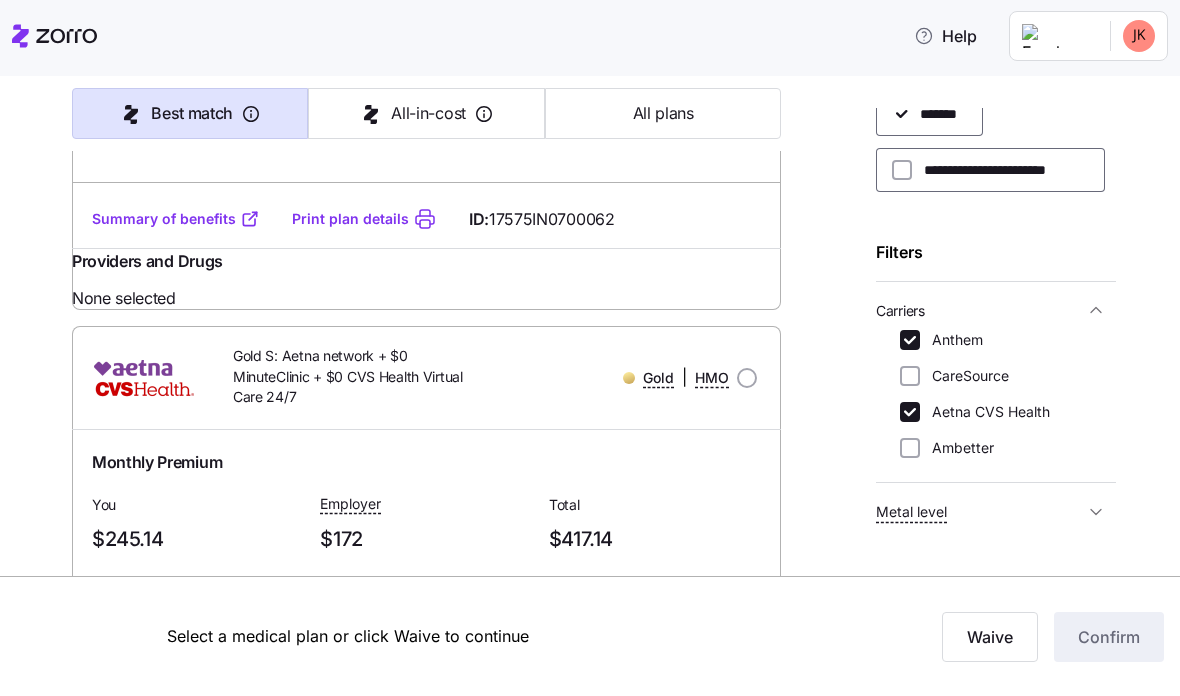 click on "Summary of benefits Print plan details ID:  [ID]" at bounding box center [426, 219] 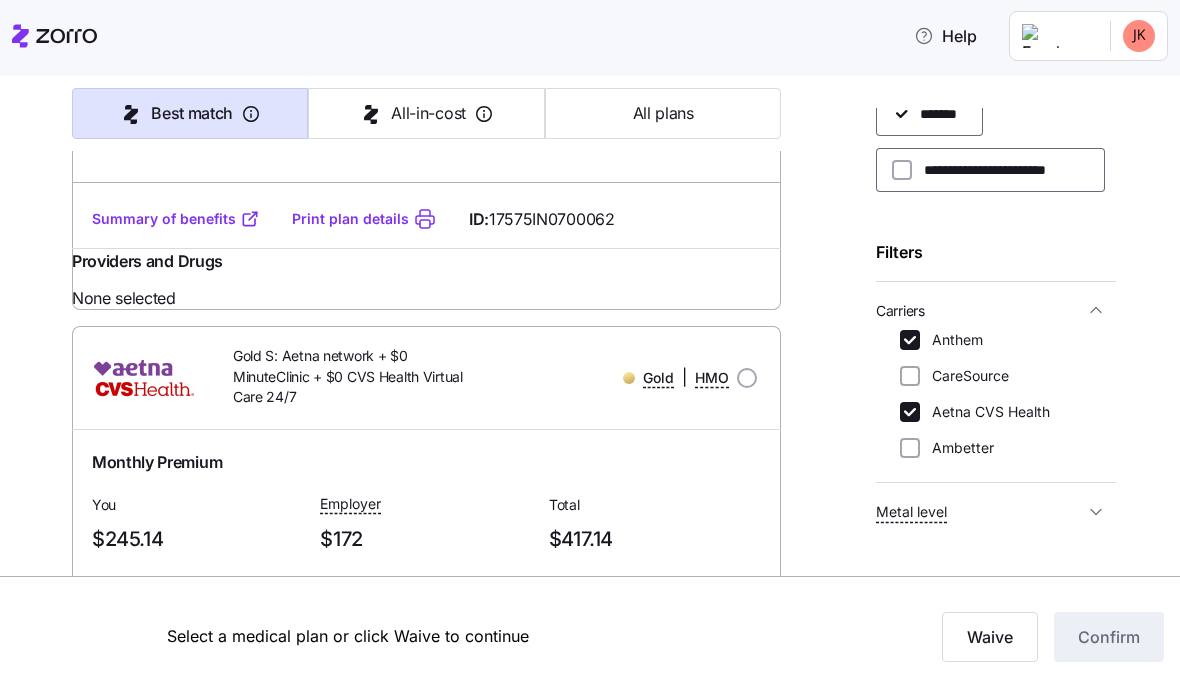 click on "Summary of benefits" at bounding box center [176, 219] 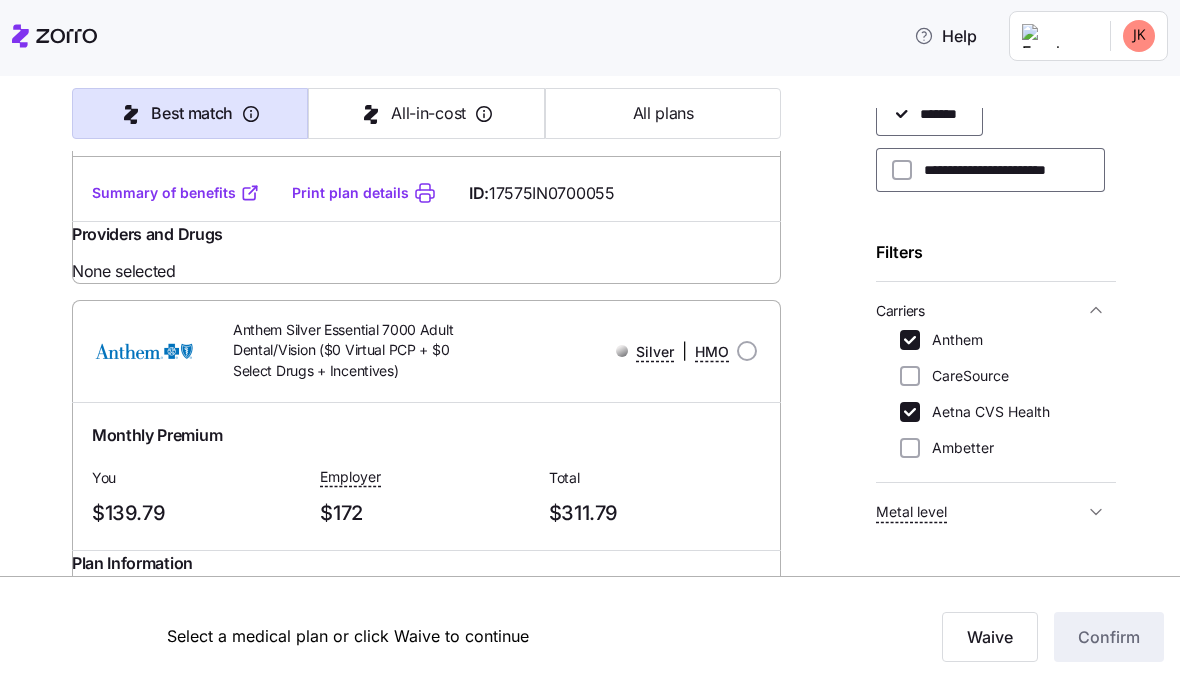 scroll, scrollTop: 4282, scrollLeft: 0, axis: vertical 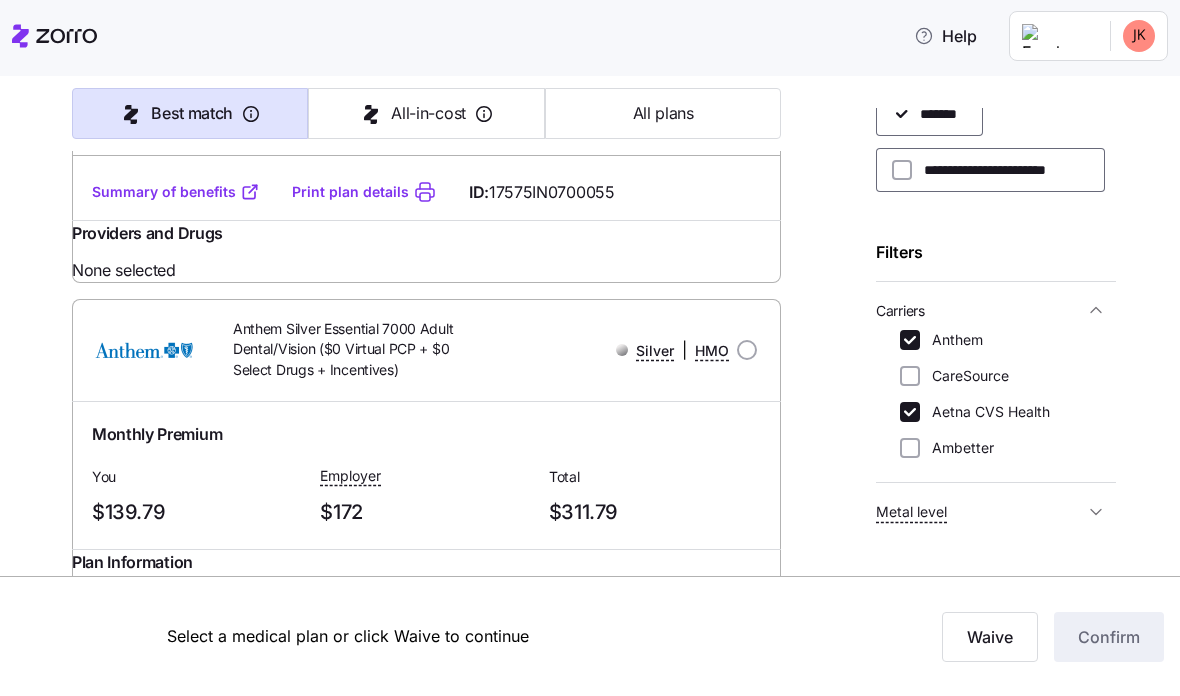 click on "Aetna CVS Health" at bounding box center [910, 412] 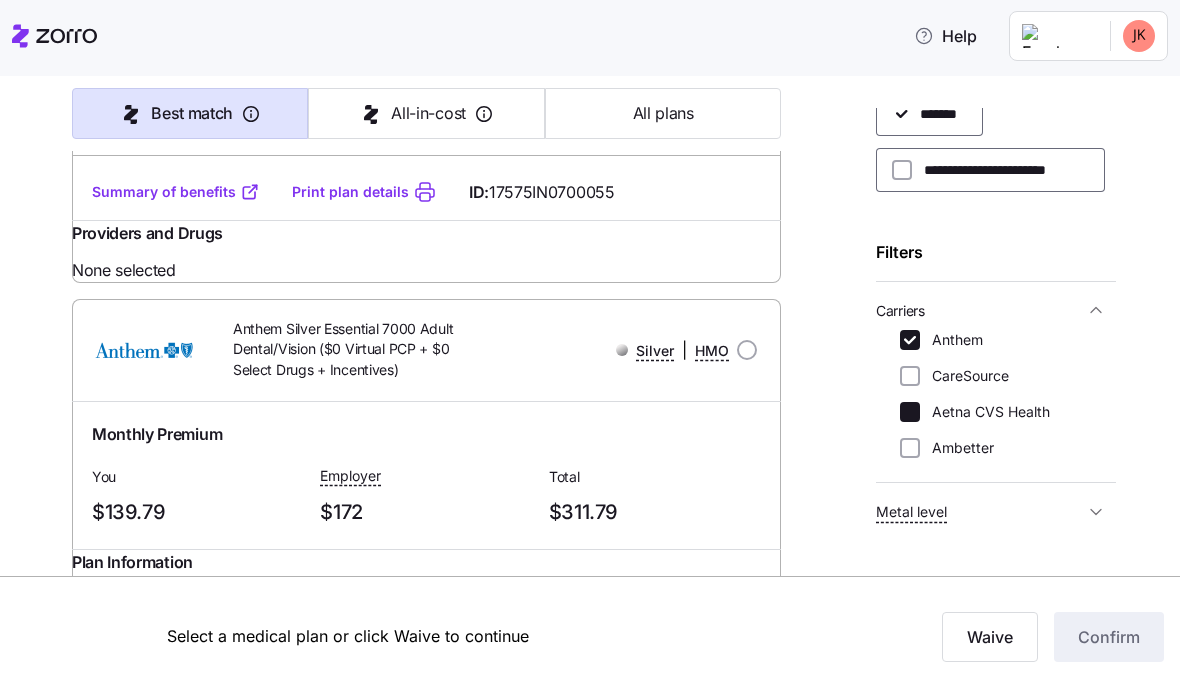 checkbox on "false" 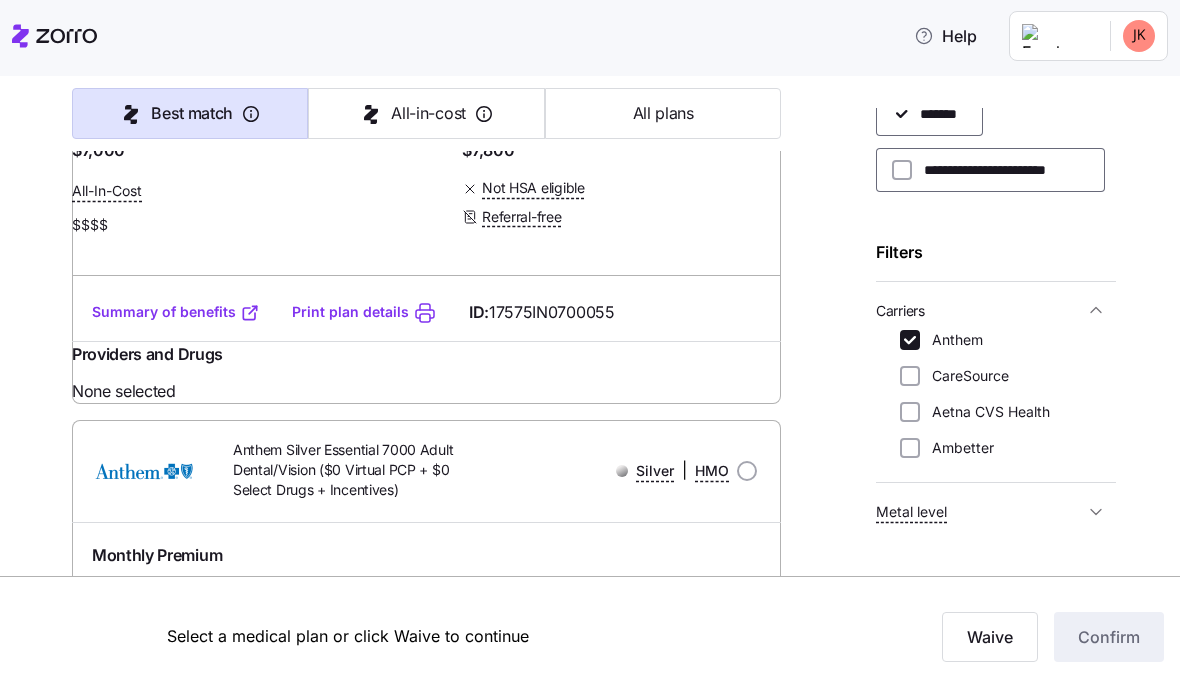 scroll, scrollTop: 1751, scrollLeft: 0, axis: vertical 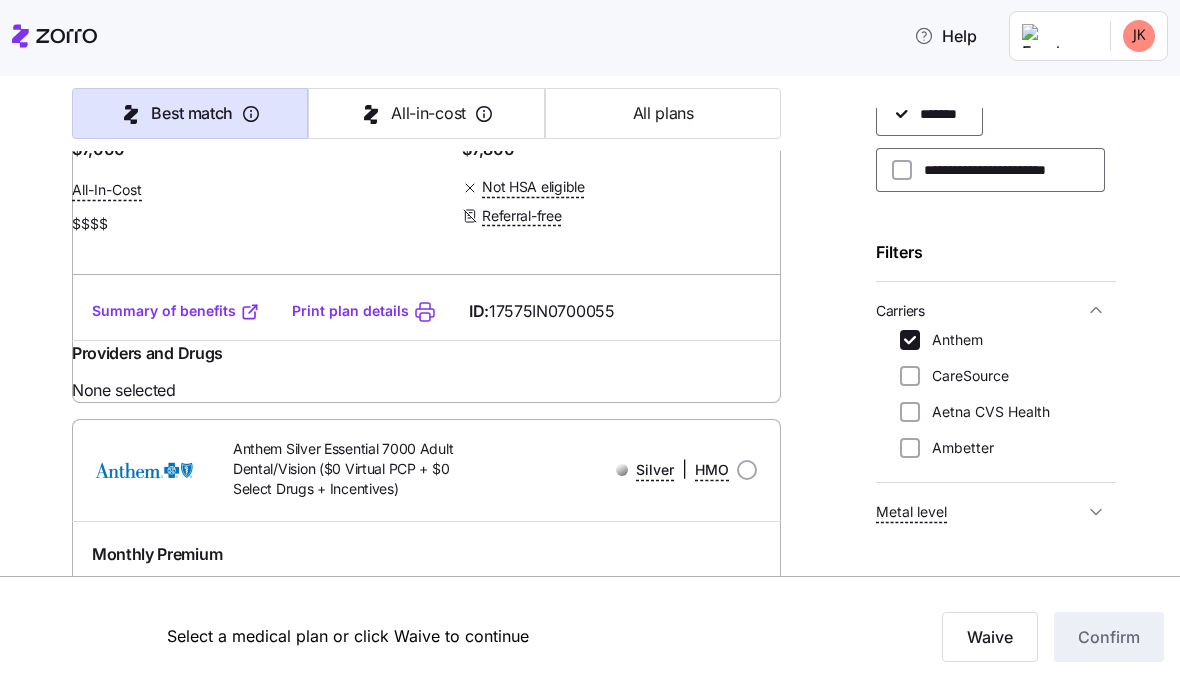 click on "All-In-Cost" at bounding box center (107, 190) 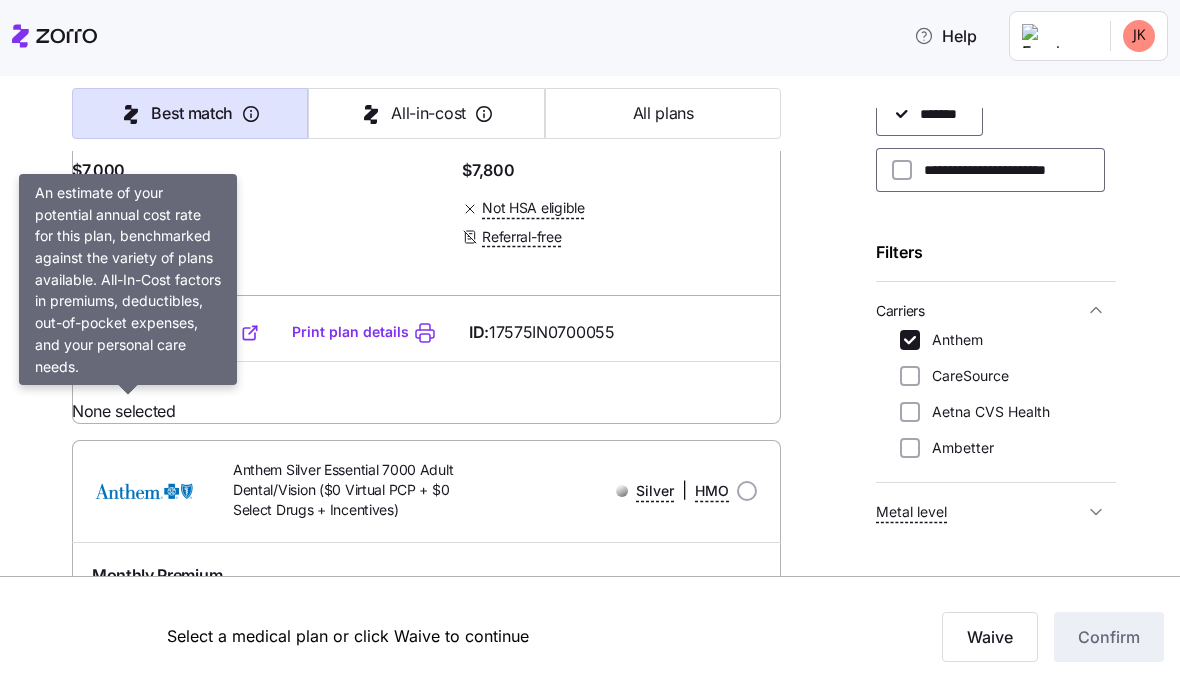 scroll, scrollTop: 1735, scrollLeft: 0, axis: vertical 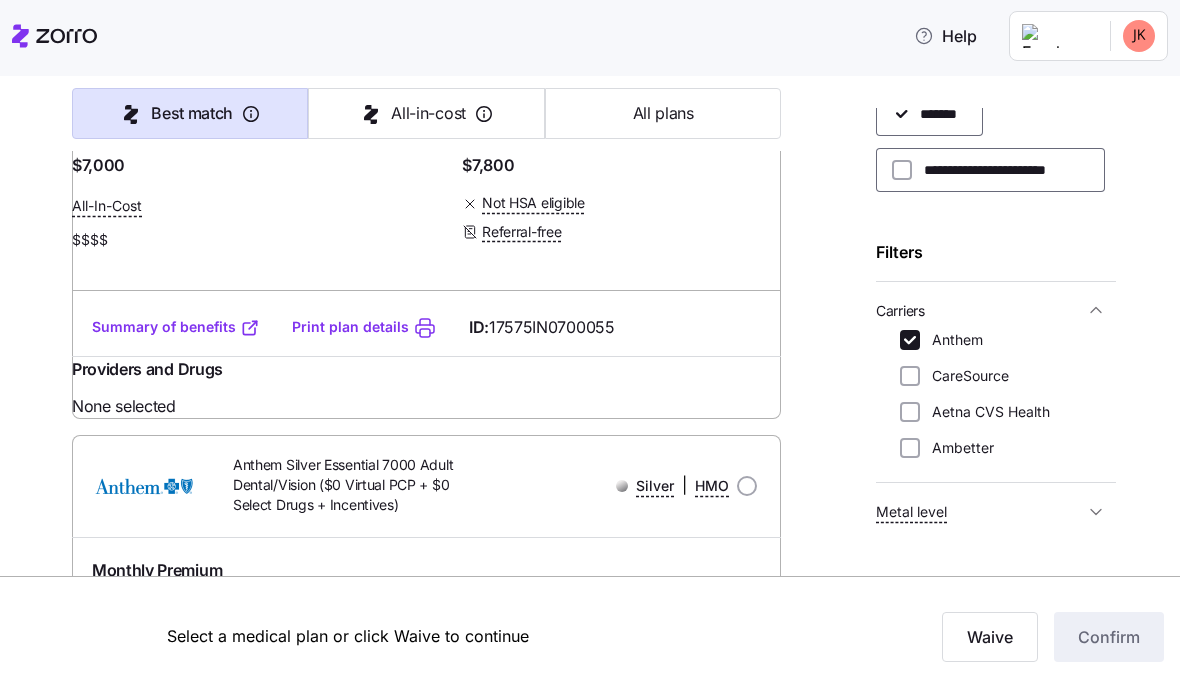 click on "Summary of benefits" at bounding box center (176, 327) 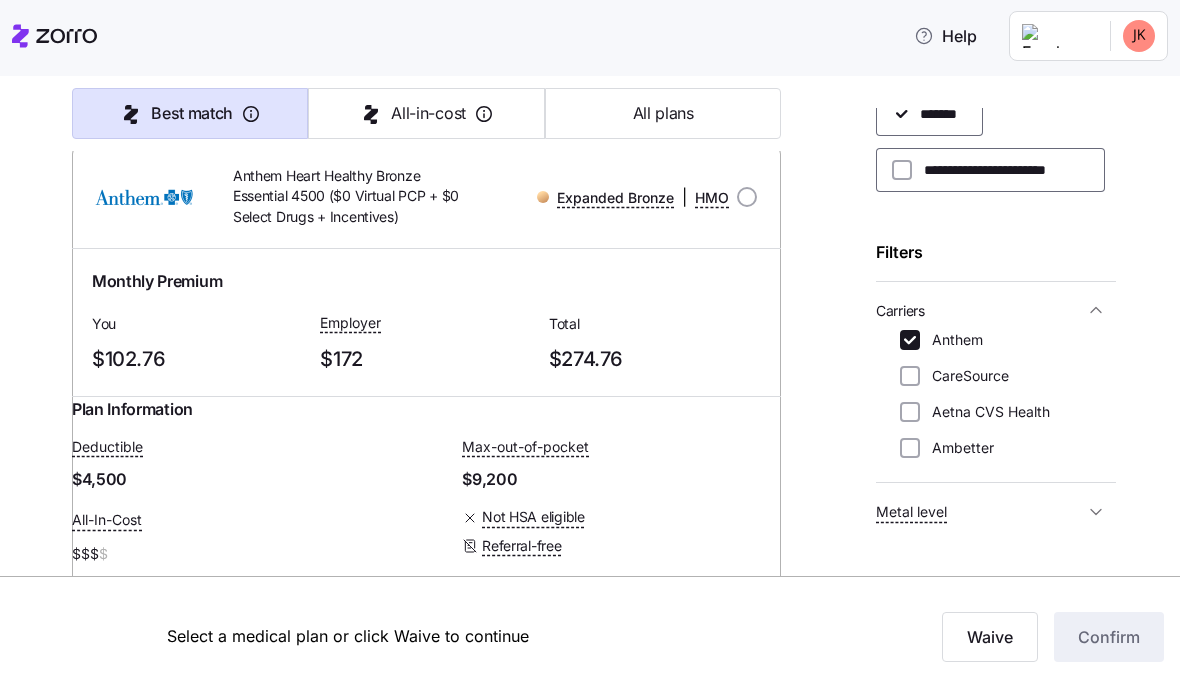 scroll, scrollTop: 5018, scrollLeft: 0, axis: vertical 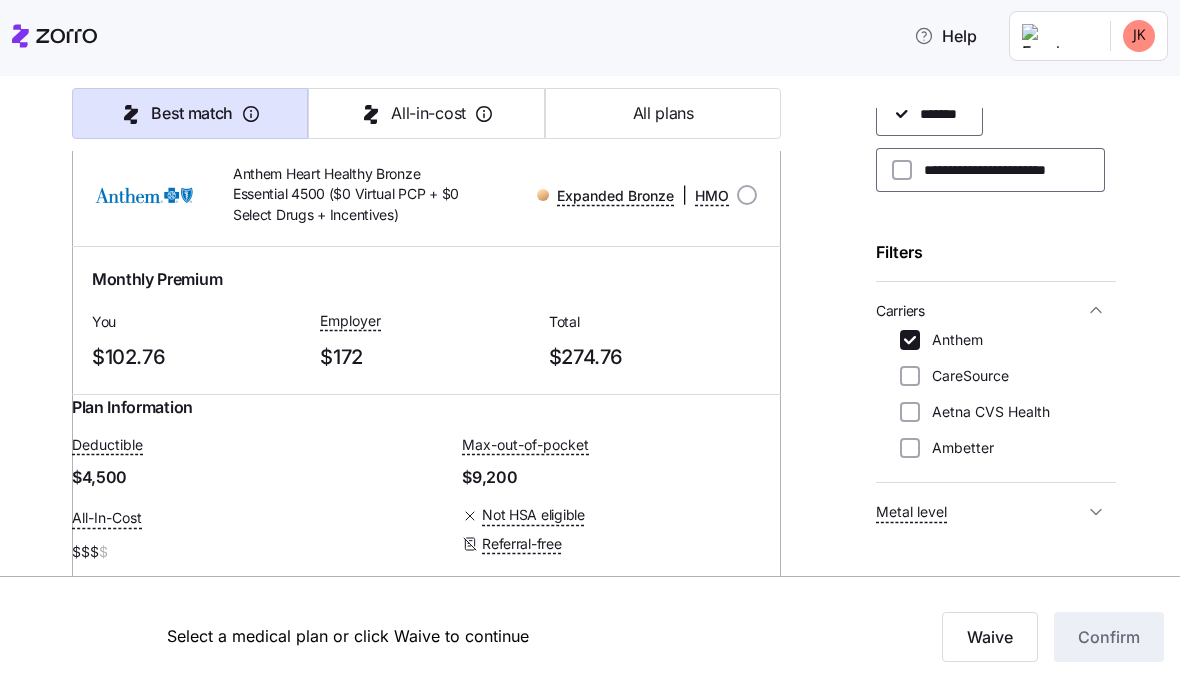 click on "Summary of benefits" at bounding box center [176, 37] 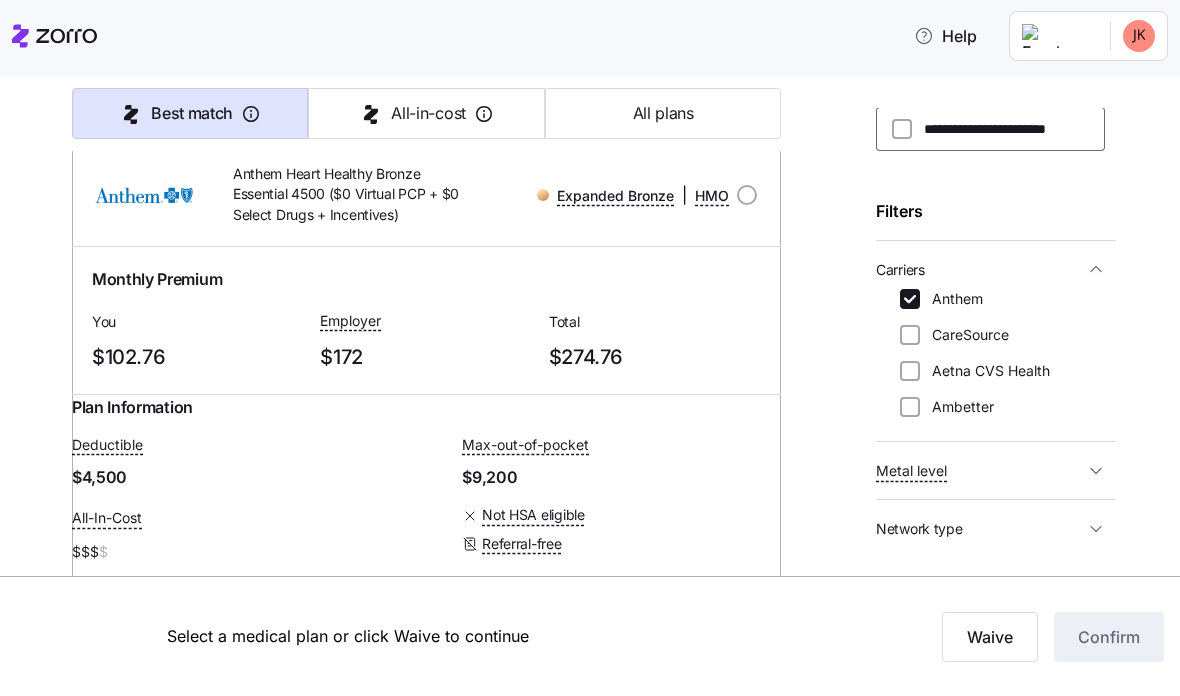 scroll, scrollTop: 141, scrollLeft: 0, axis: vertical 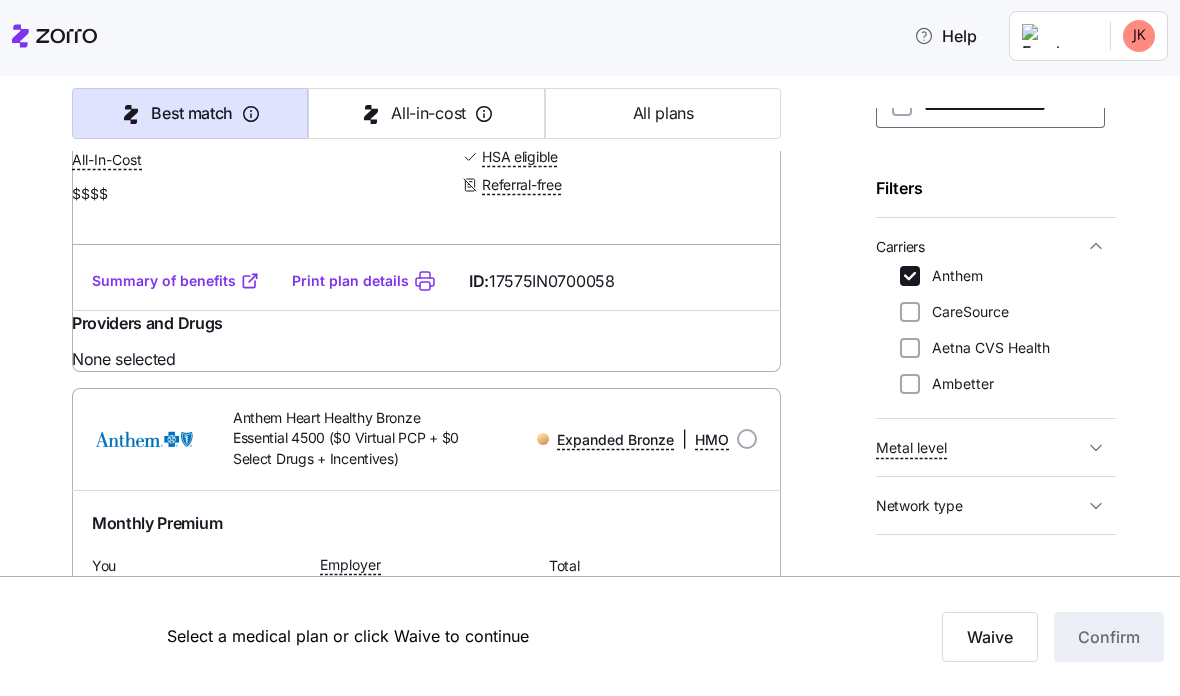 click on "Expanded Bronze" at bounding box center [615, -153] 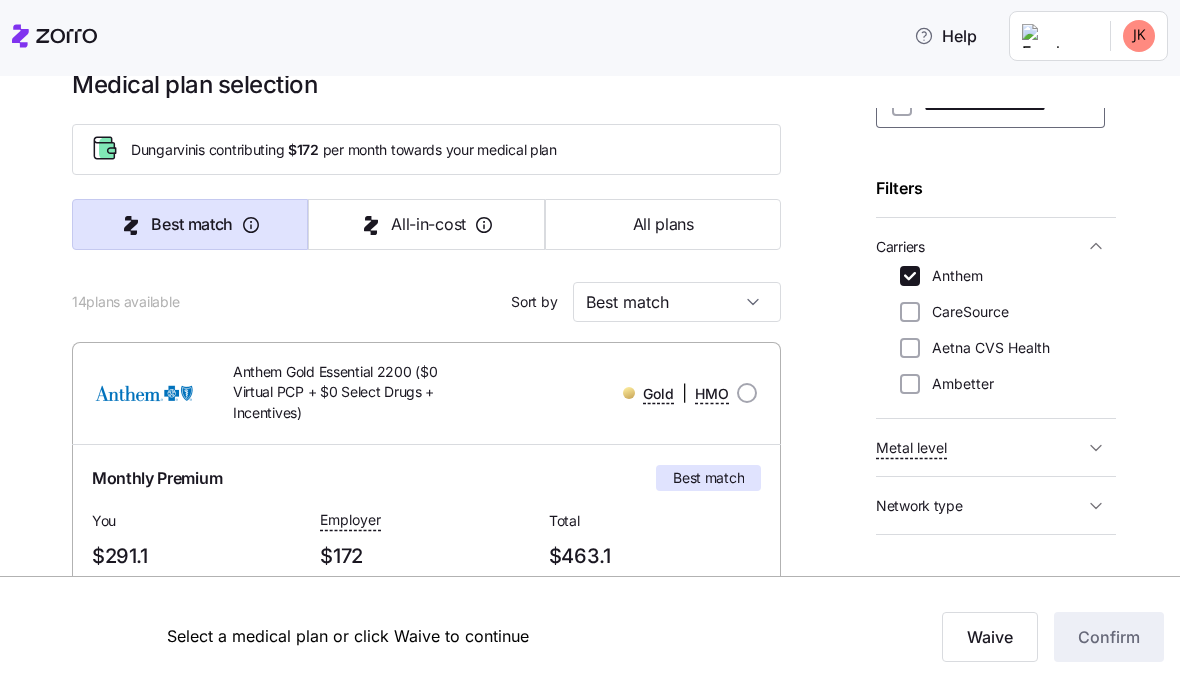scroll, scrollTop: 13, scrollLeft: 0, axis: vertical 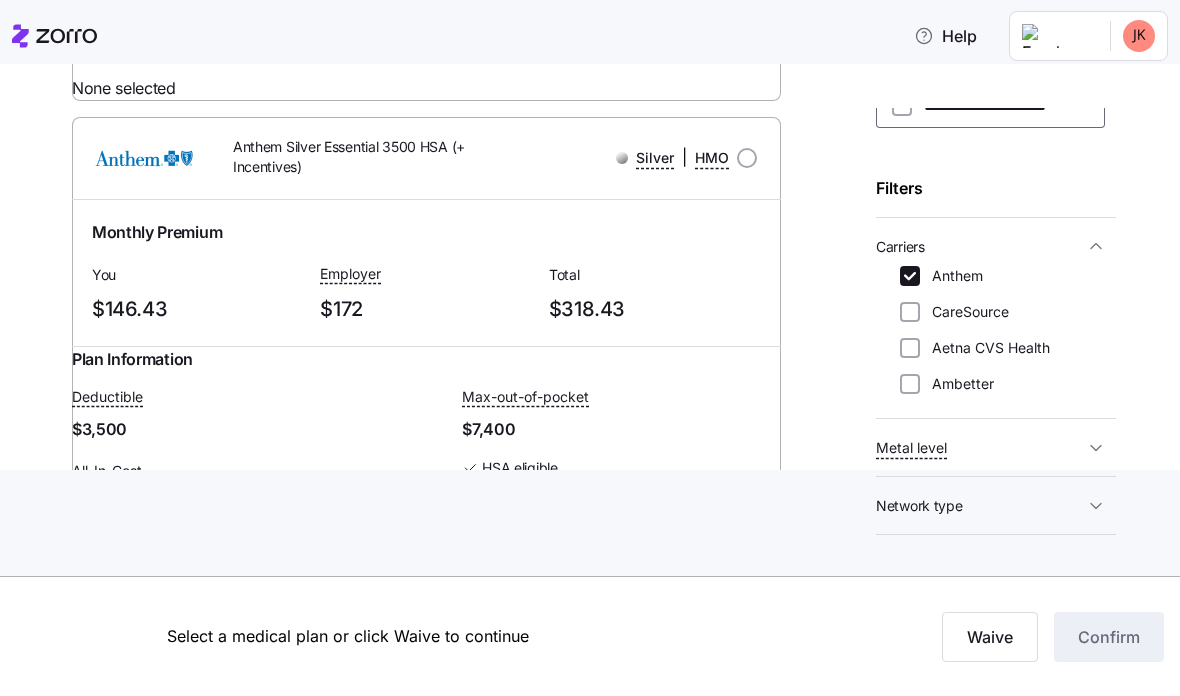 click at bounding box center (747, 158) 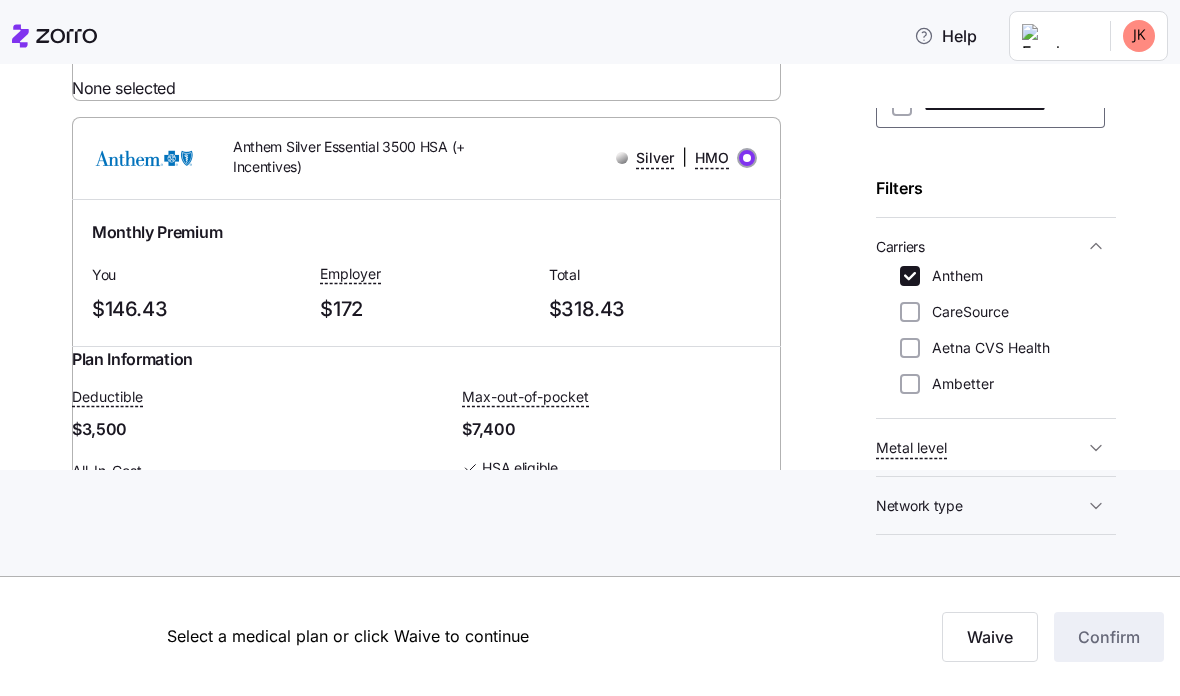radio on "true" 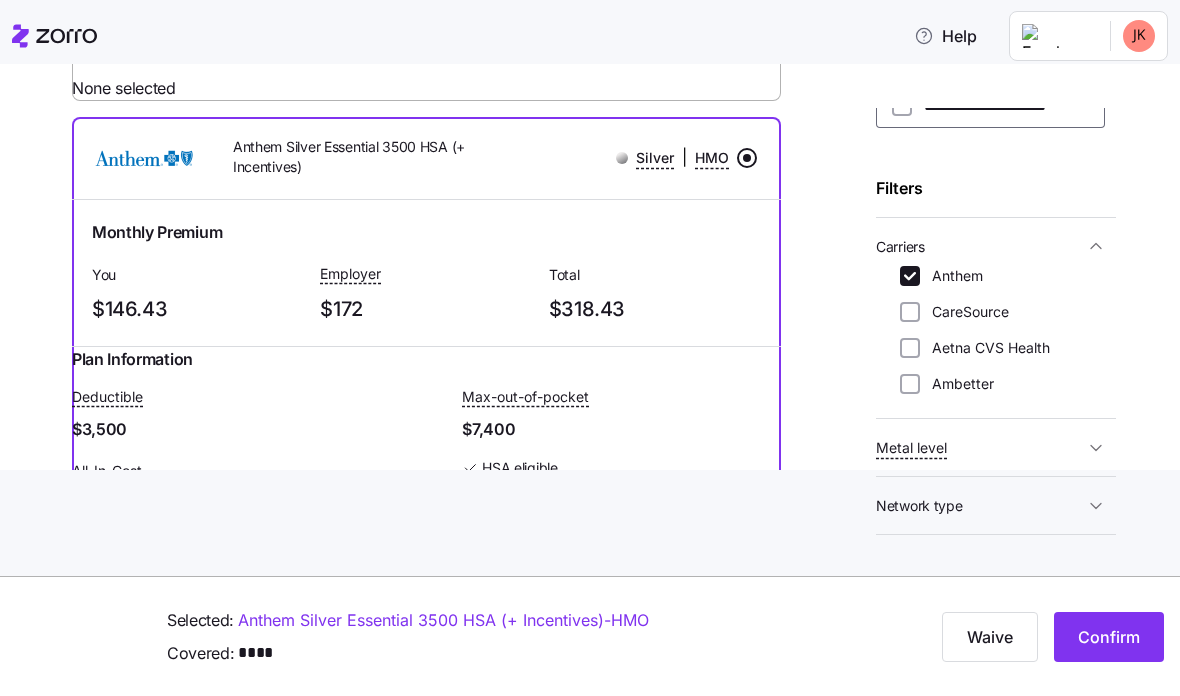 scroll, scrollTop: 0, scrollLeft: 0, axis: both 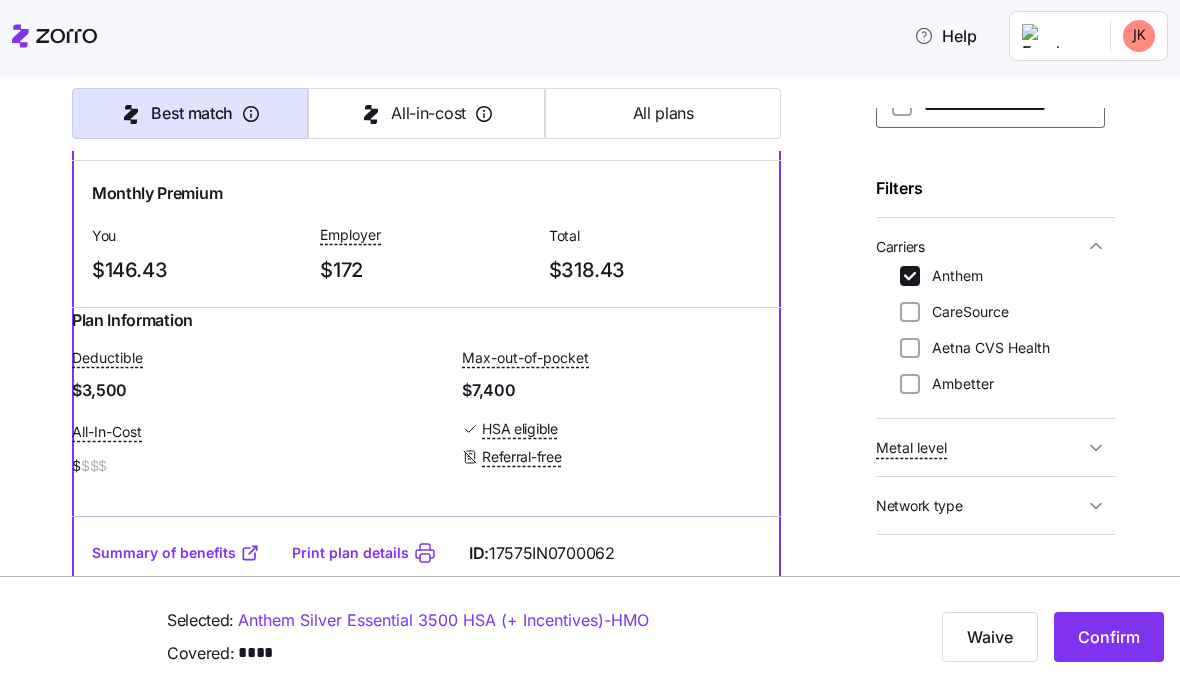 click on "Confirm" at bounding box center [1109, 637] 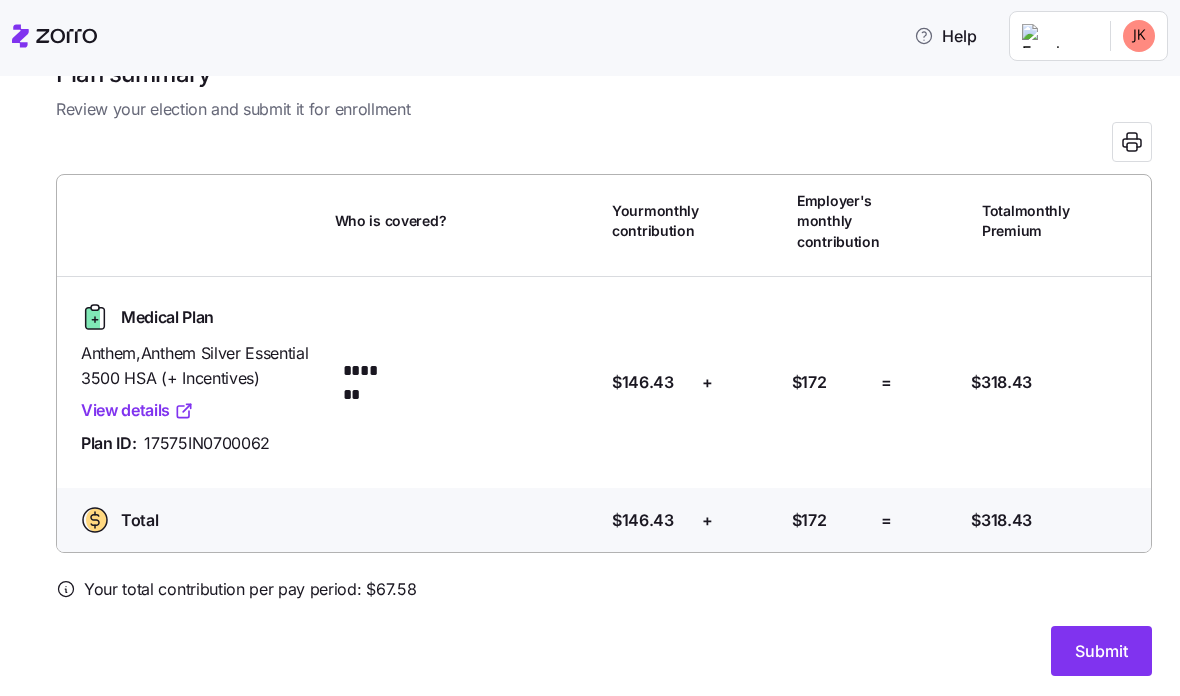 scroll, scrollTop: 48, scrollLeft: 0, axis: vertical 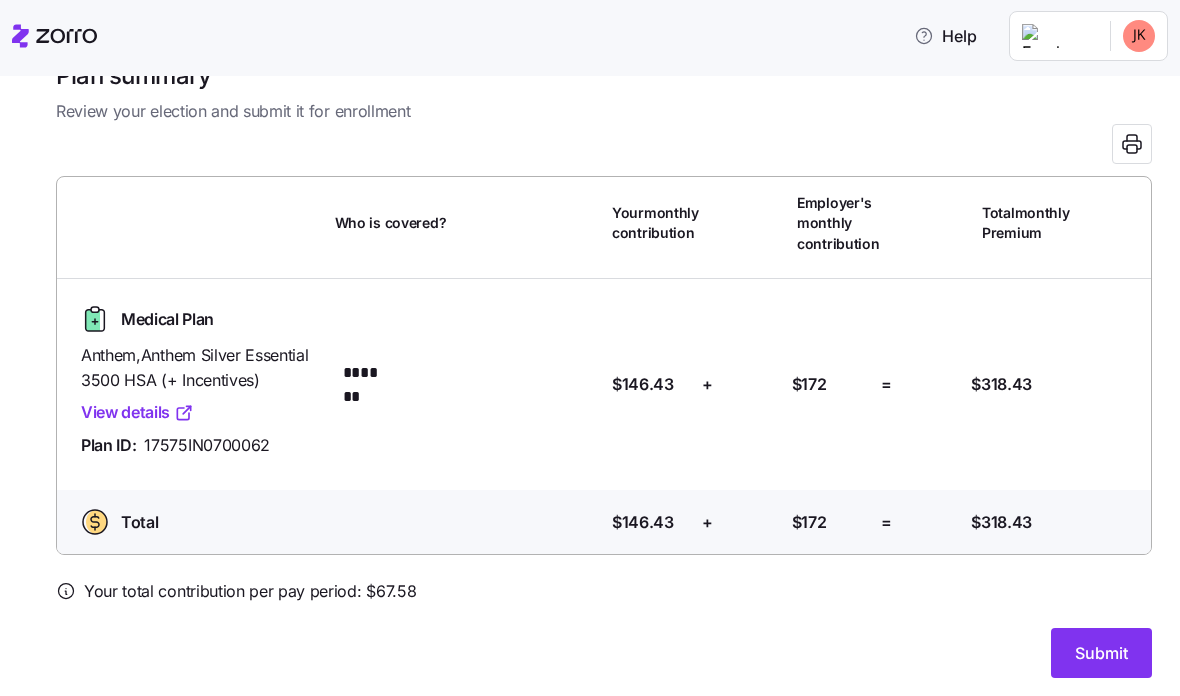 click on "Submit" at bounding box center (1101, 653) 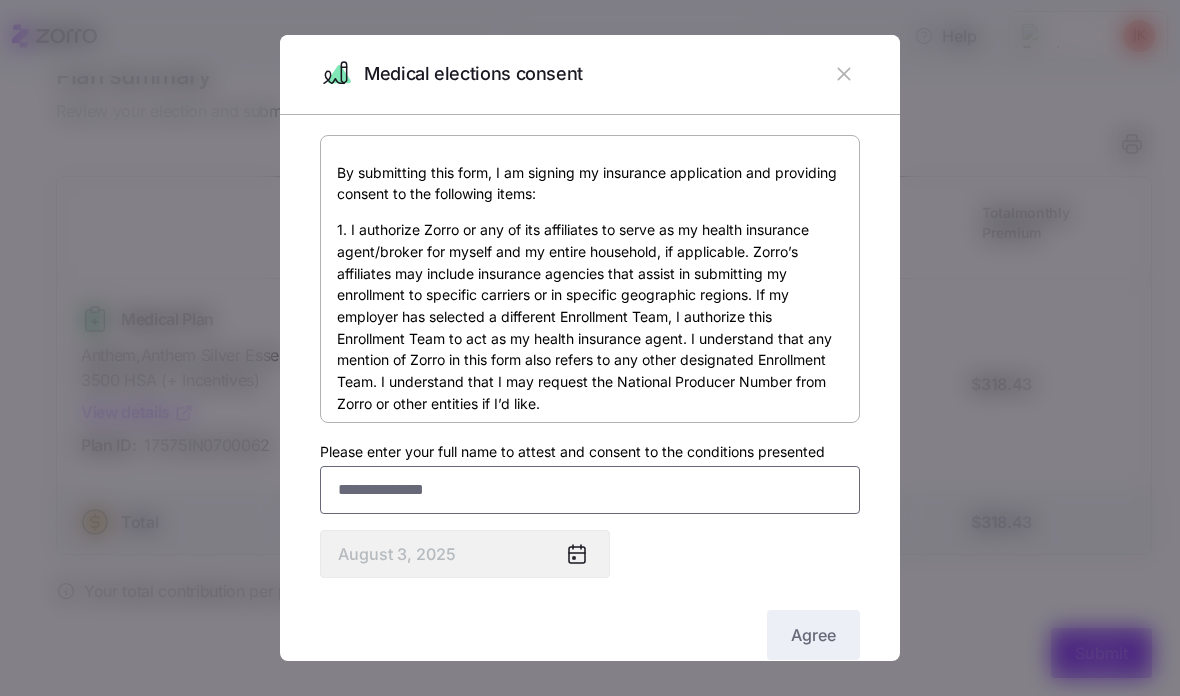 click on "Please enter your full name to attest and consent to the conditions presented" at bounding box center (590, 490) 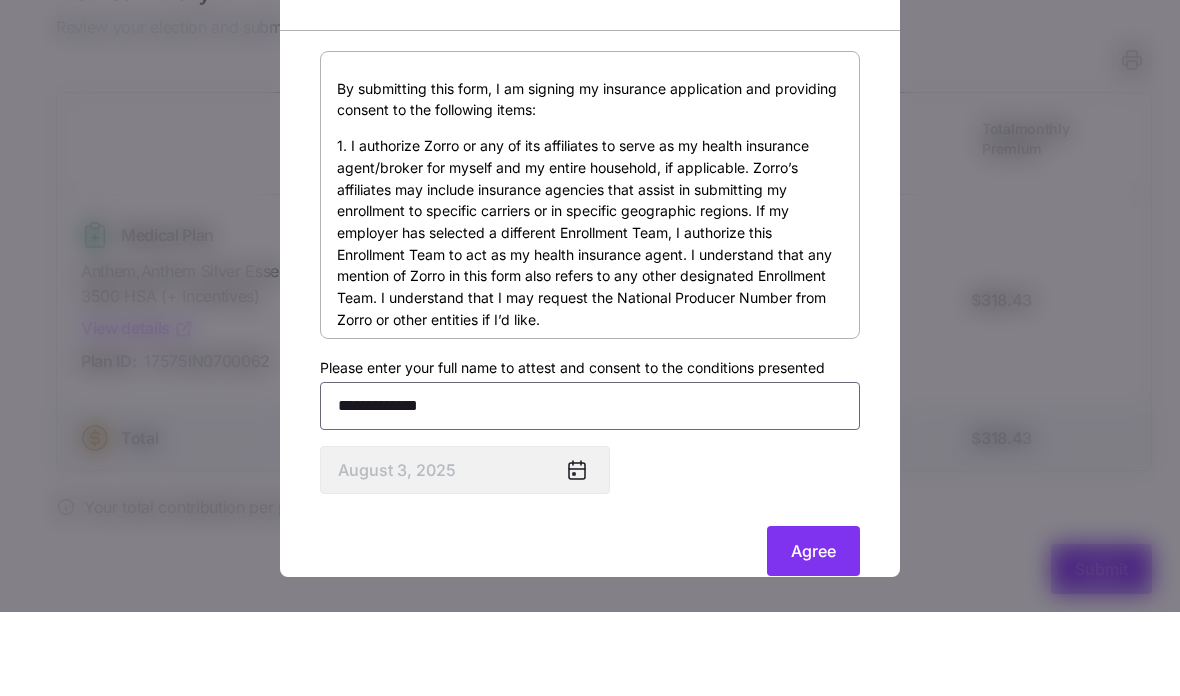 type on "**********" 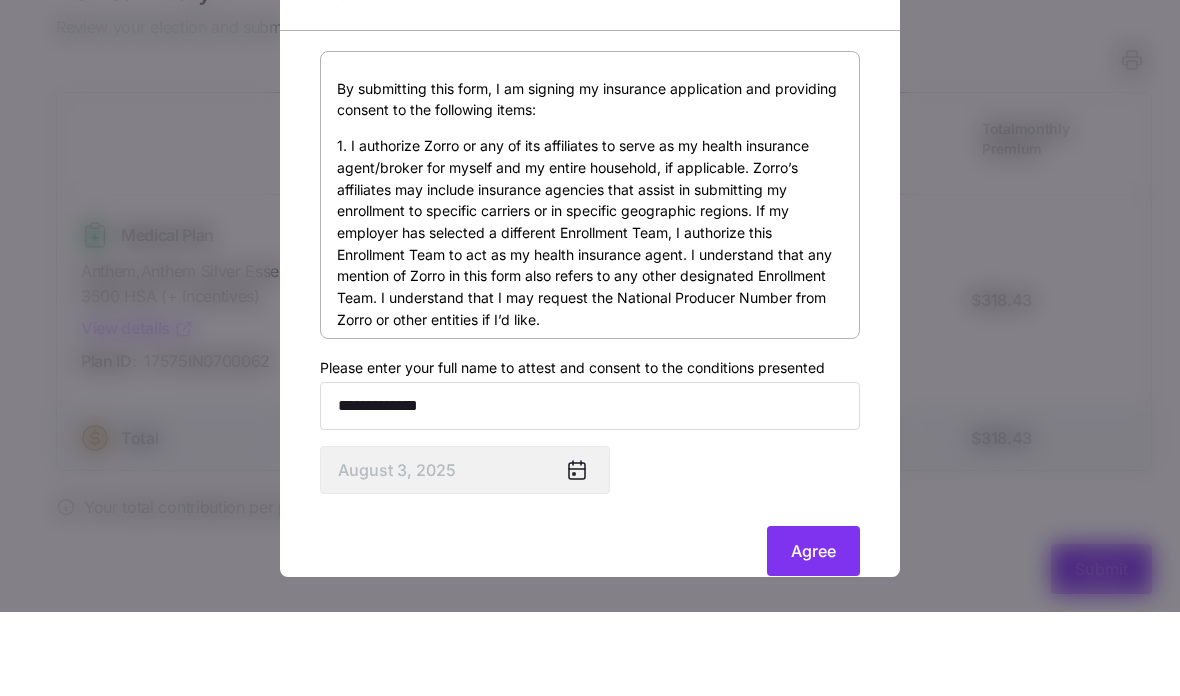 click on "Agree" at bounding box center (813, 635) 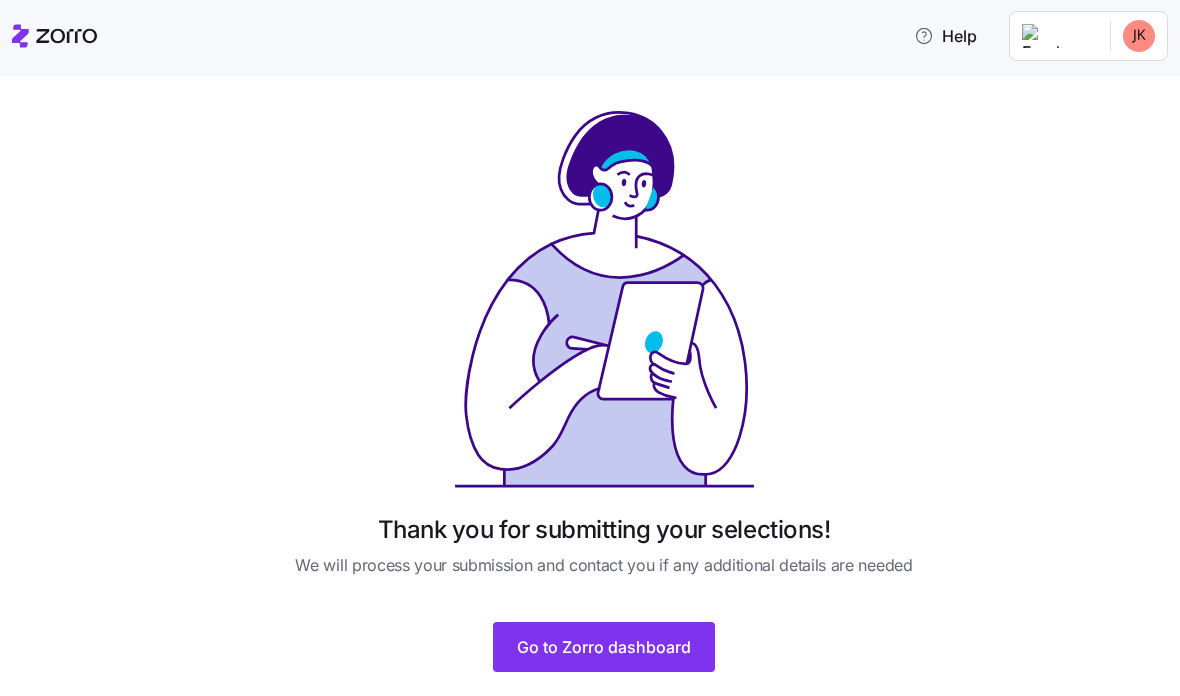 scroll, scrollTop: 0, scrollLeft: 0, axis: both 